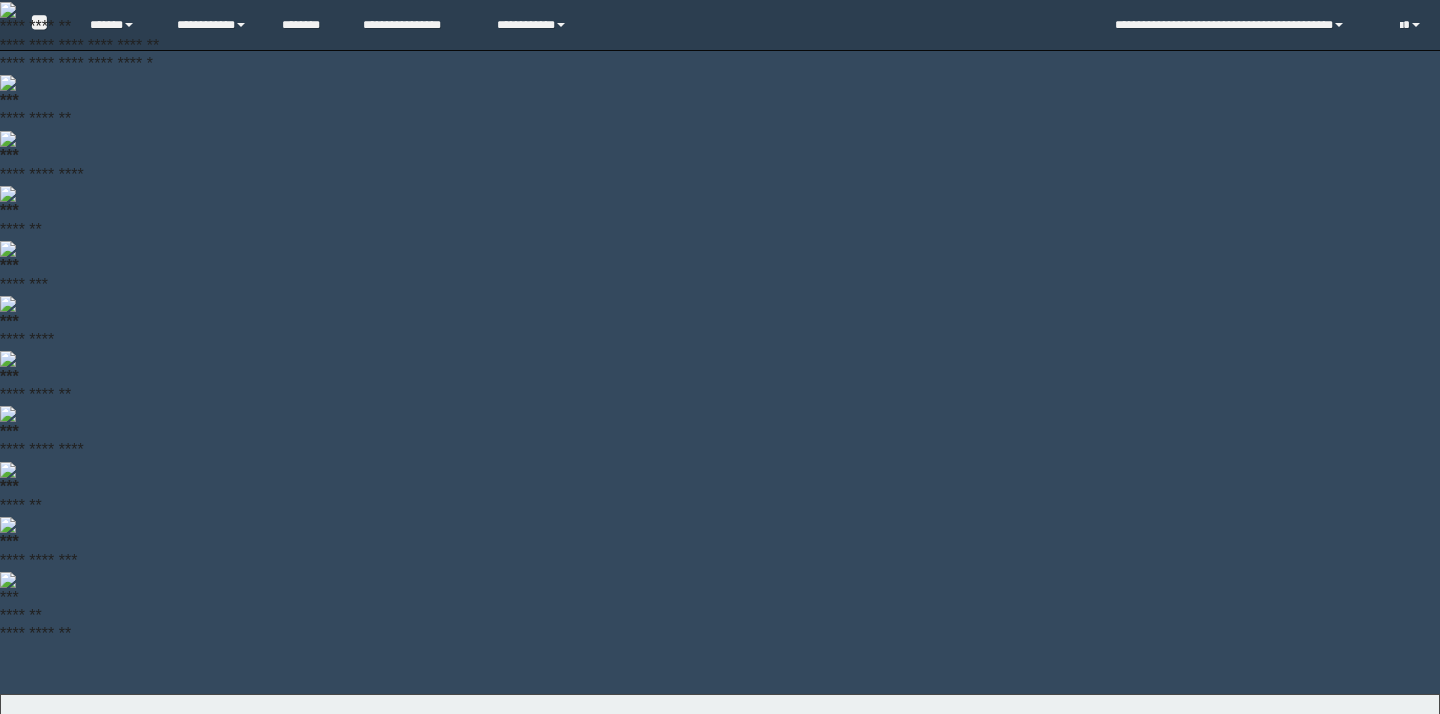 scroll, scrollTop: 0, scrollLeft: 0, axis: both 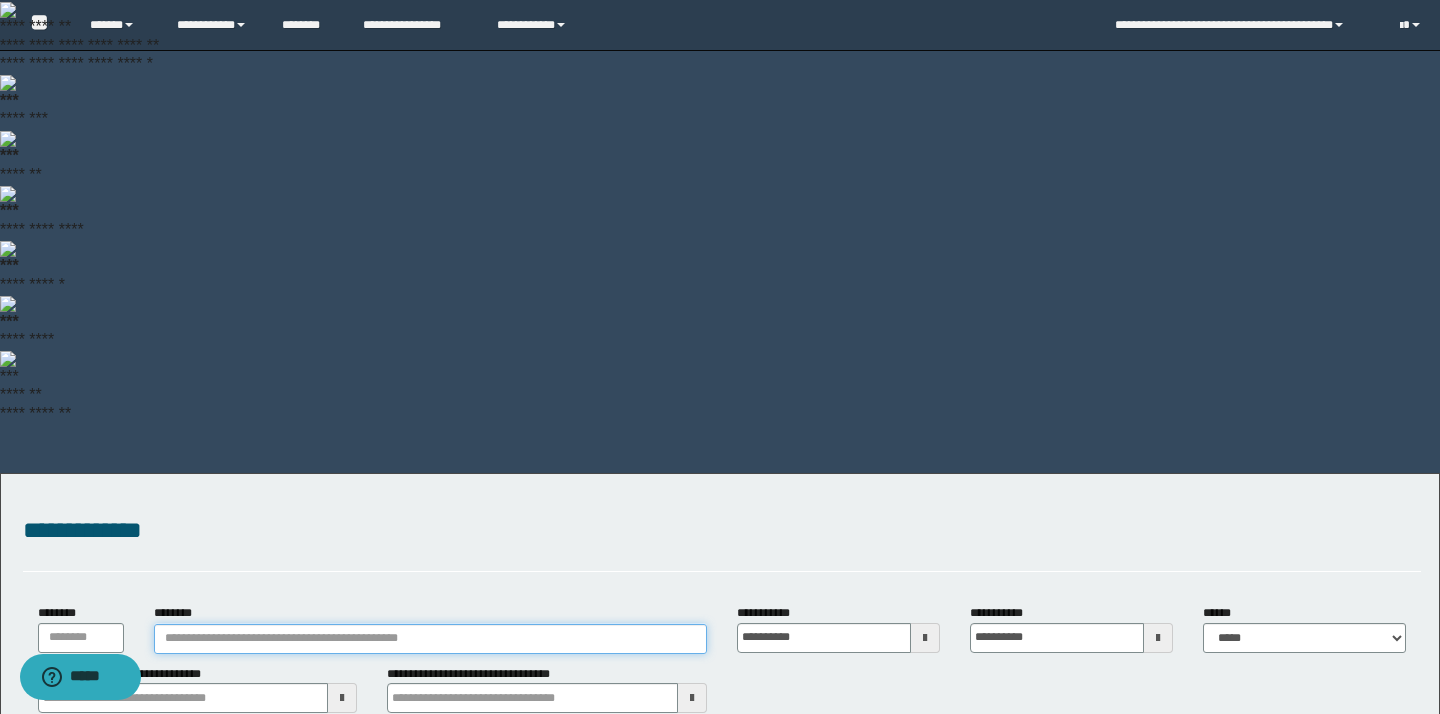 paste on "**********" 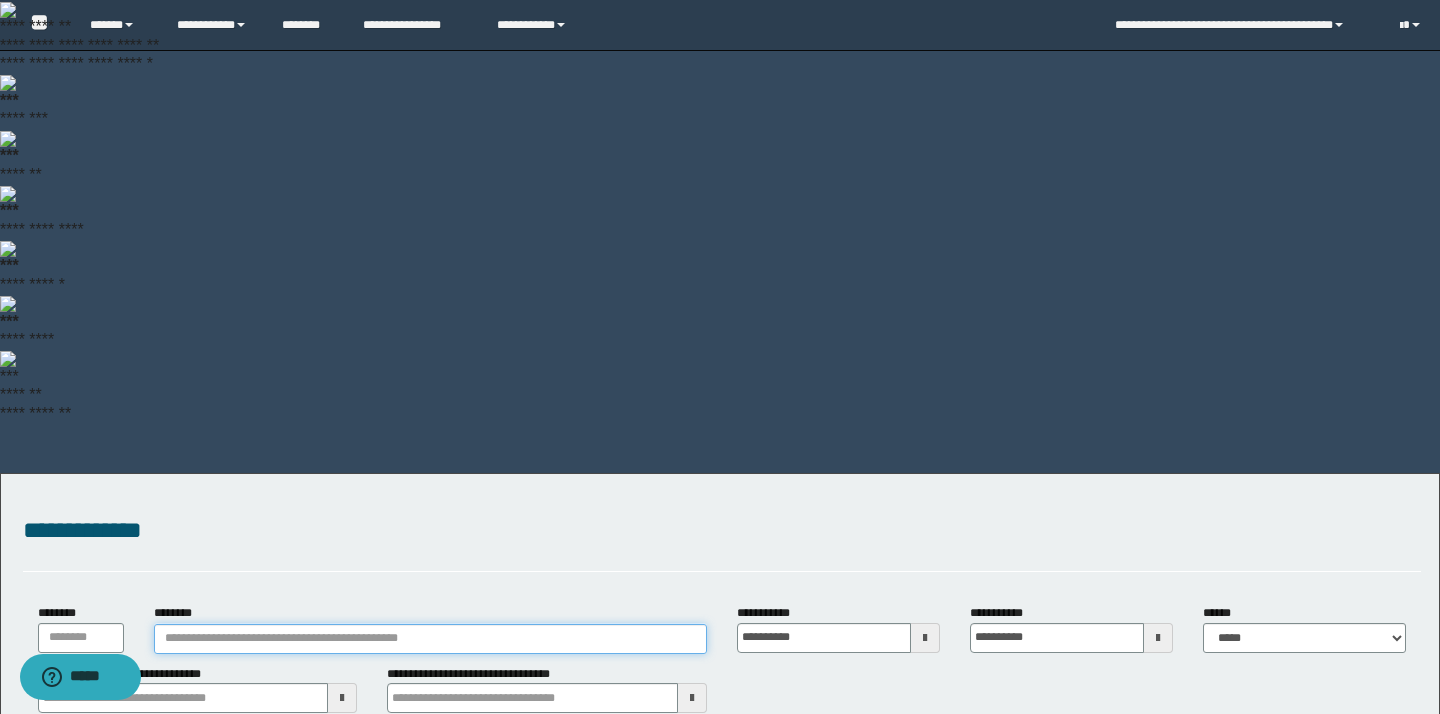 type on "**********" 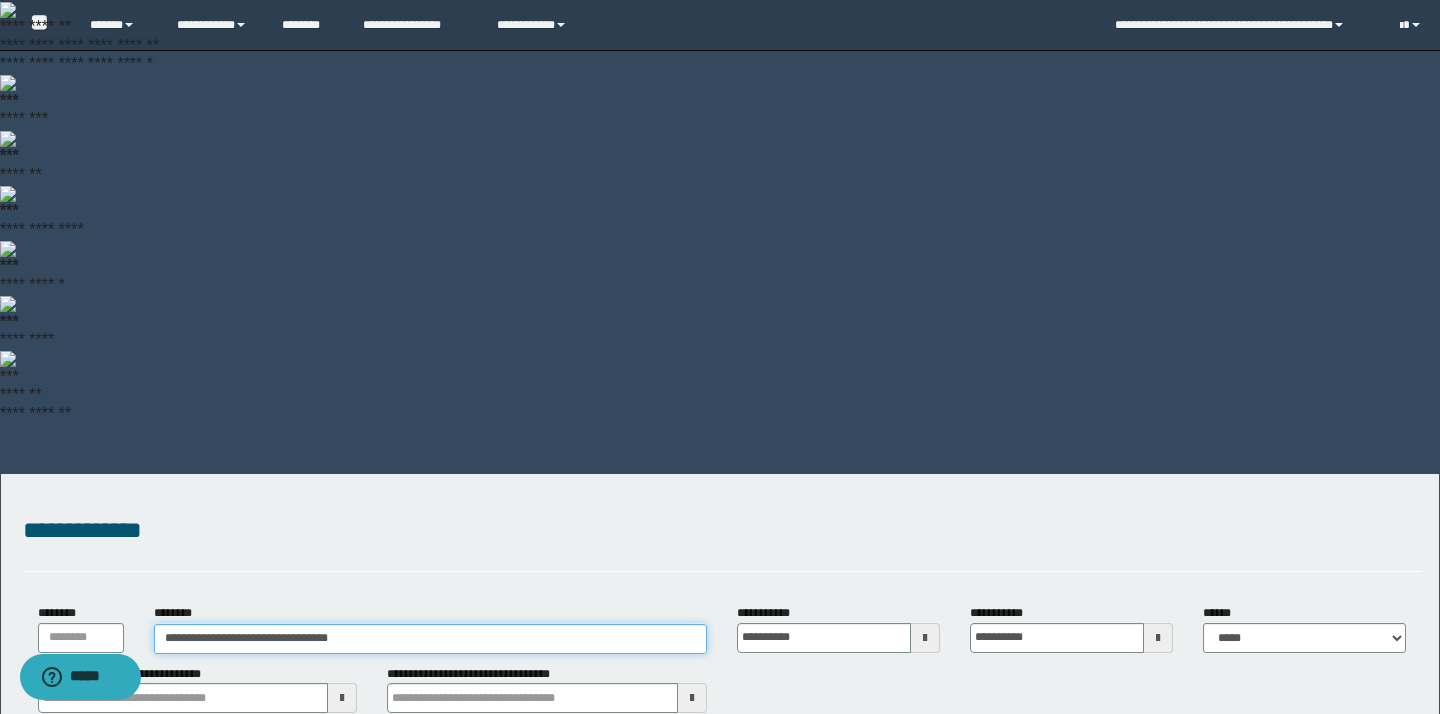 type on "**********" 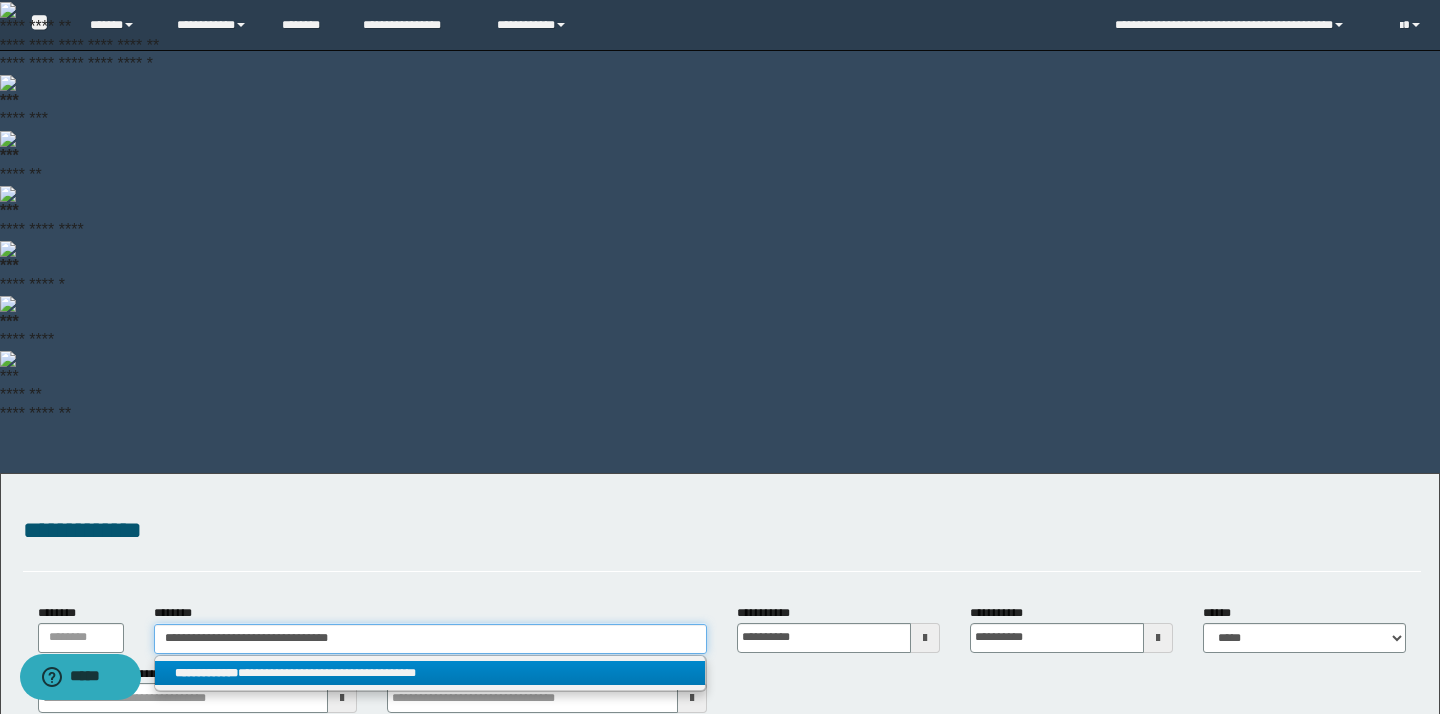 type on "**********" 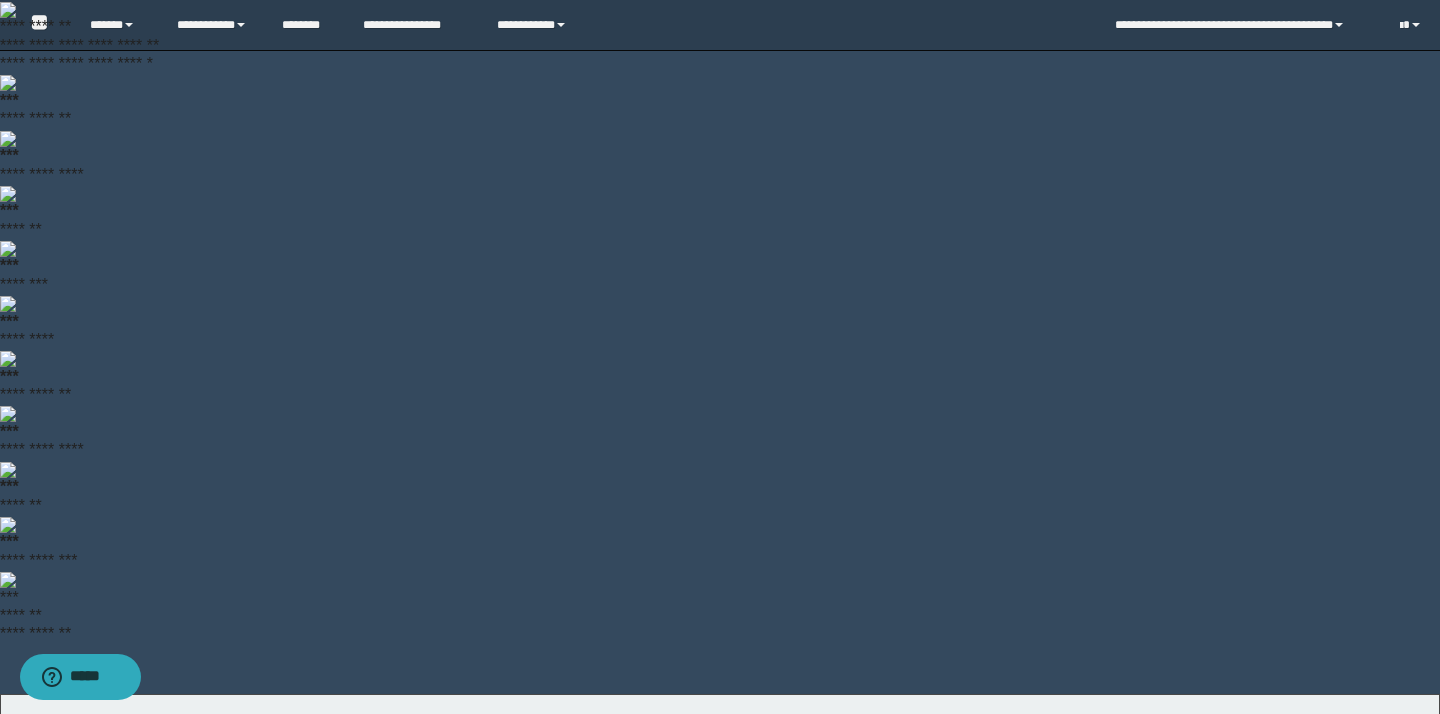 click on "**********" at bounding box center (430, 893) 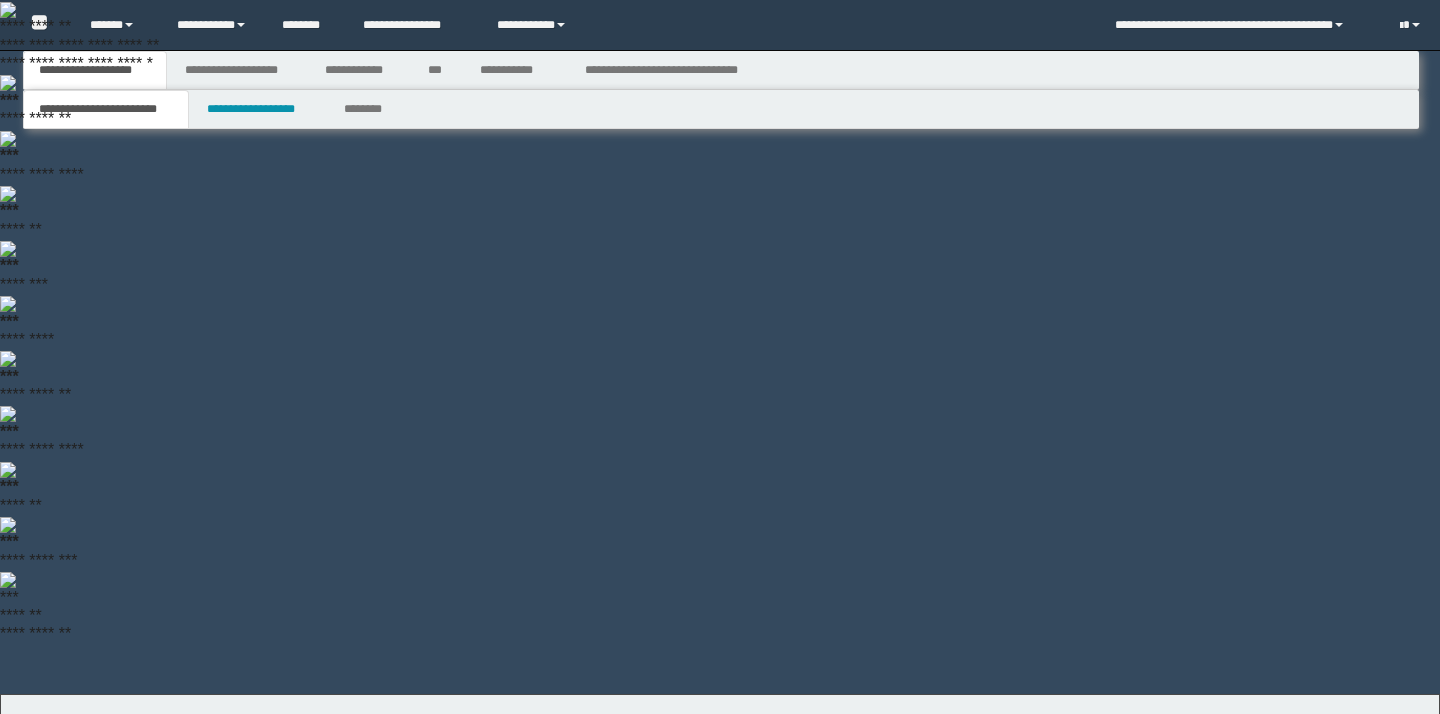 scroll, scrollTop: 0, scrollLeft: 0, axis: both 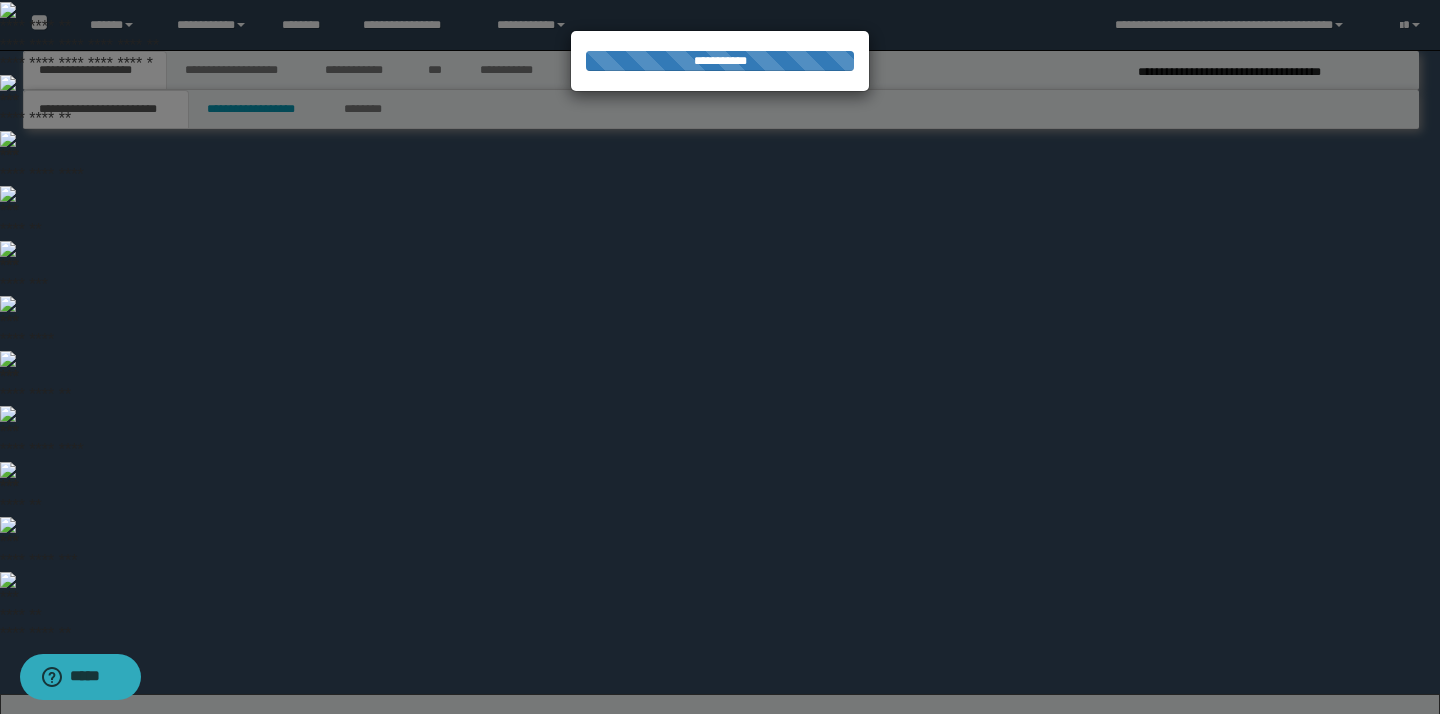 select on "*" 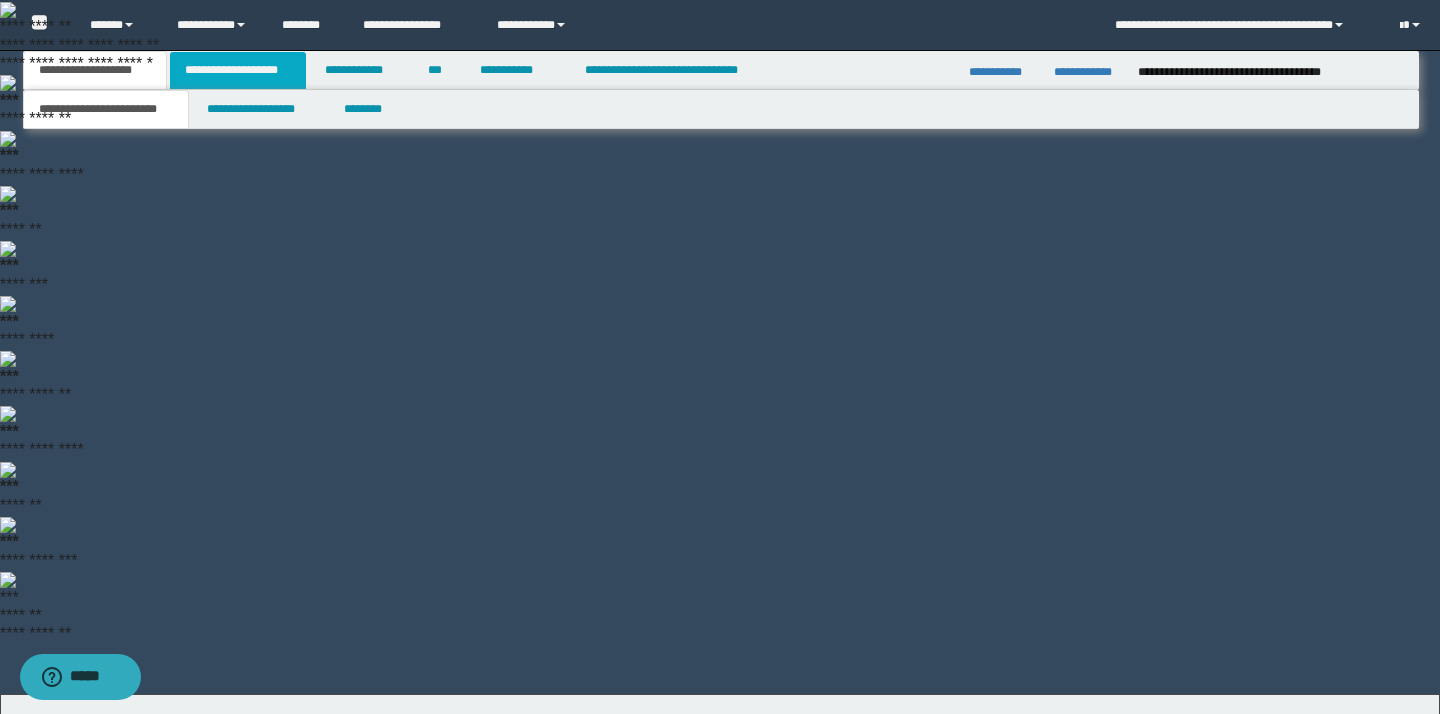 click on "**********" at bounding box center (238, 70) 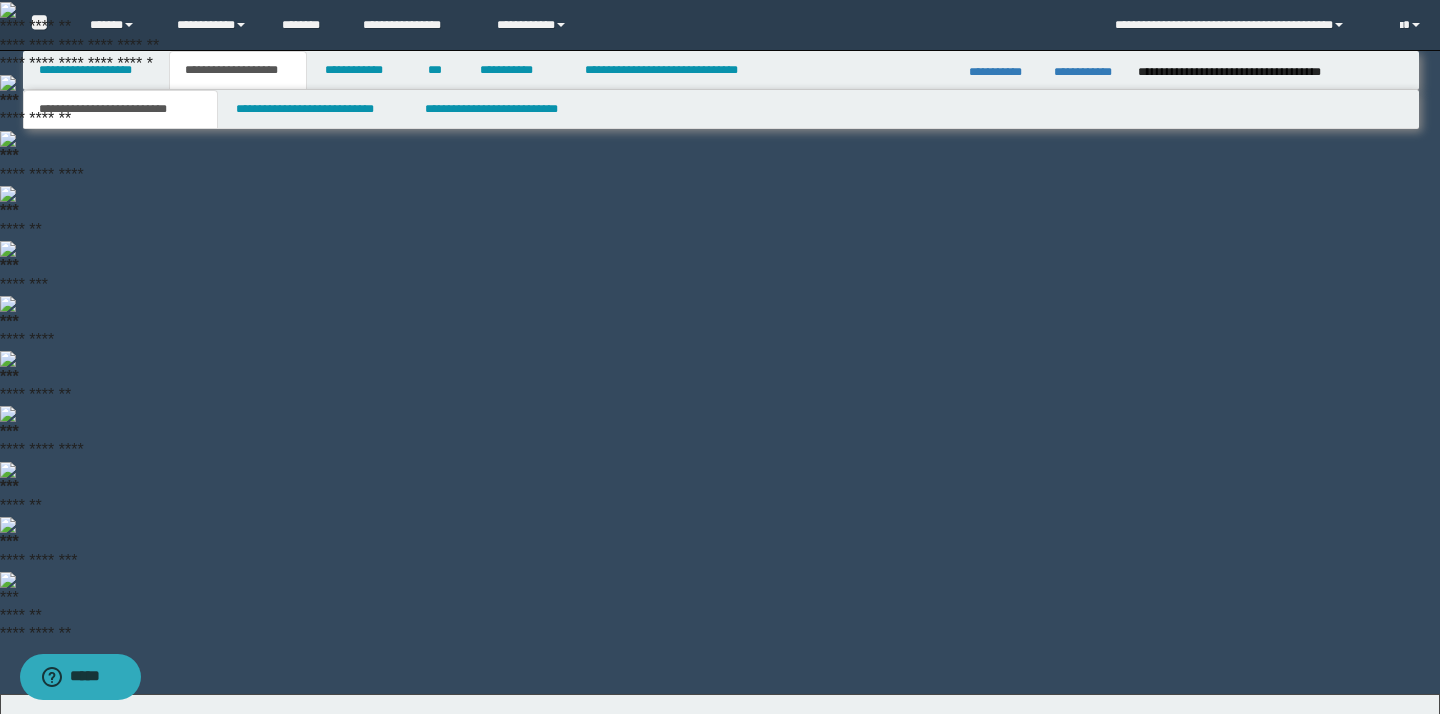 click on "**********" at bounding box center (720, 1001) 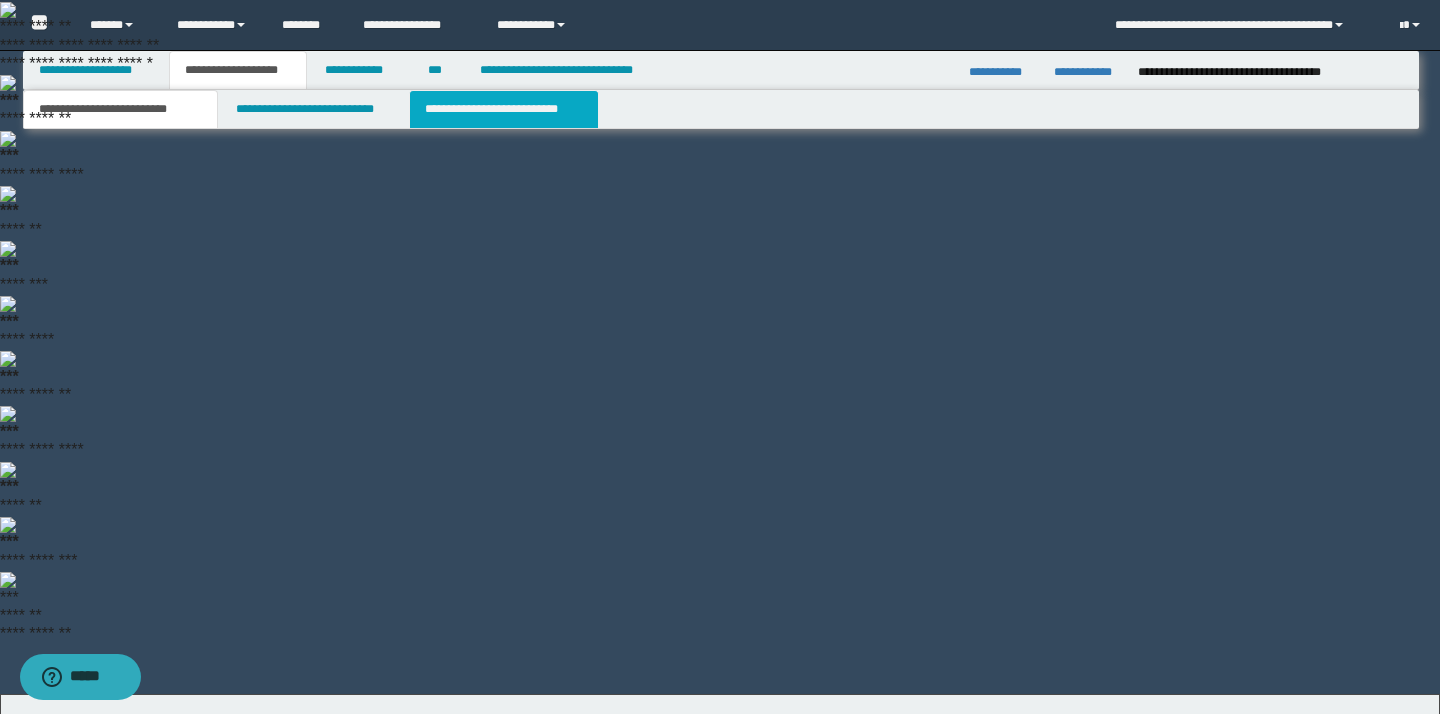 type 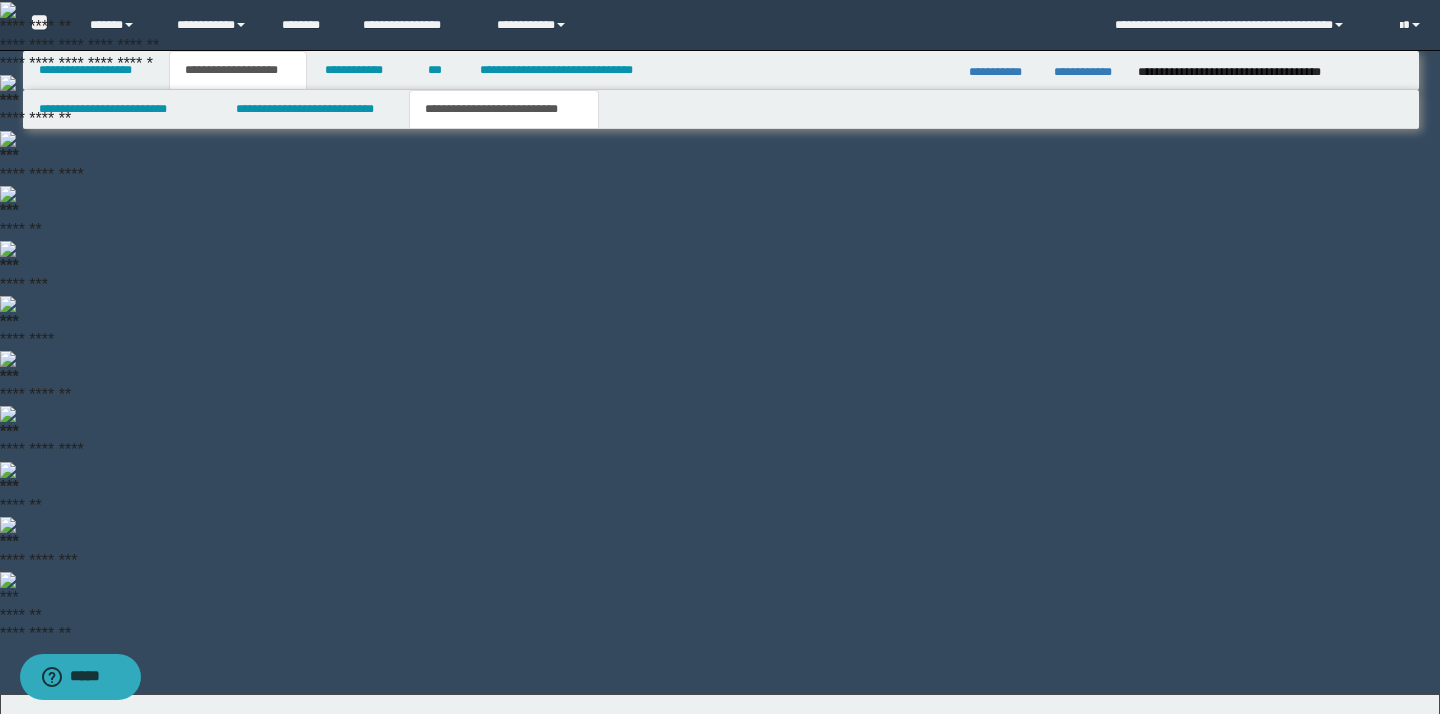 scroll, scrollTop: 0, scrollLeft: 0, axis: both 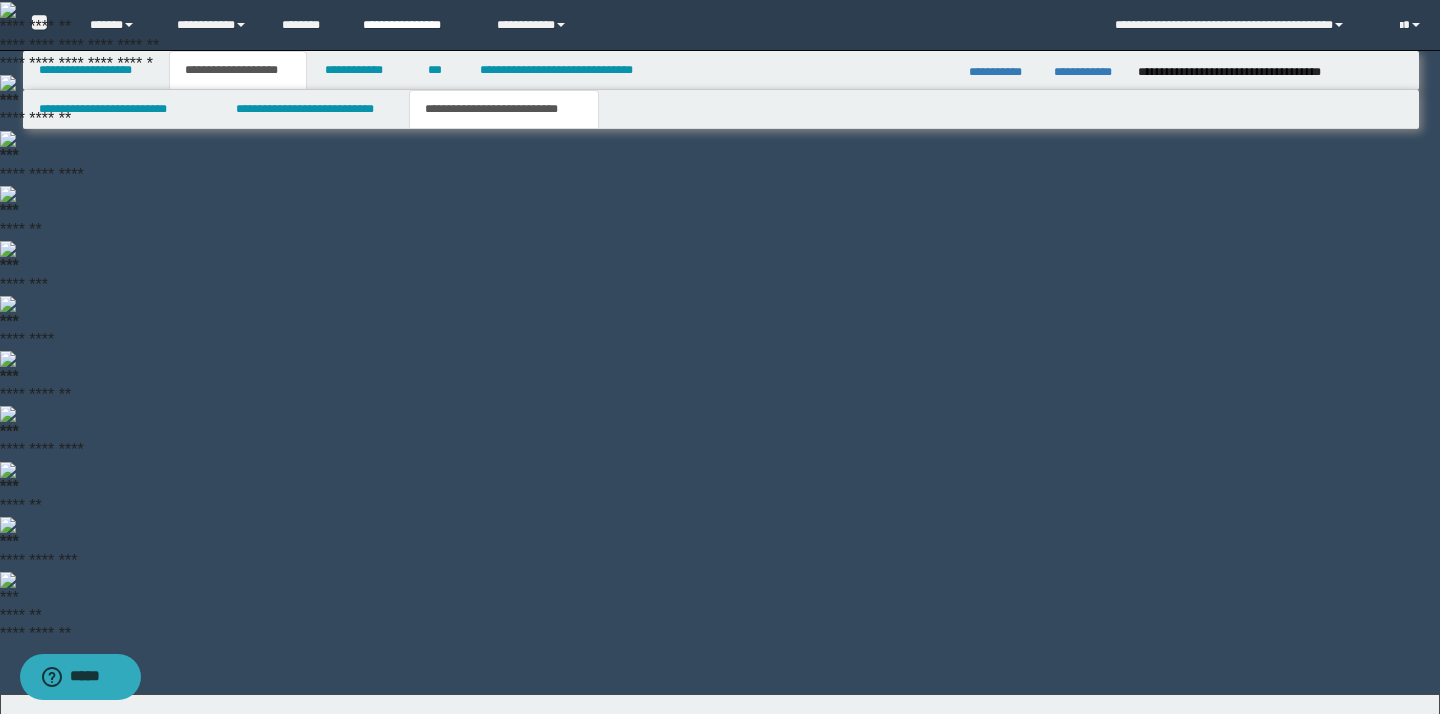 click on "**********" at bounding box center (414, 25) 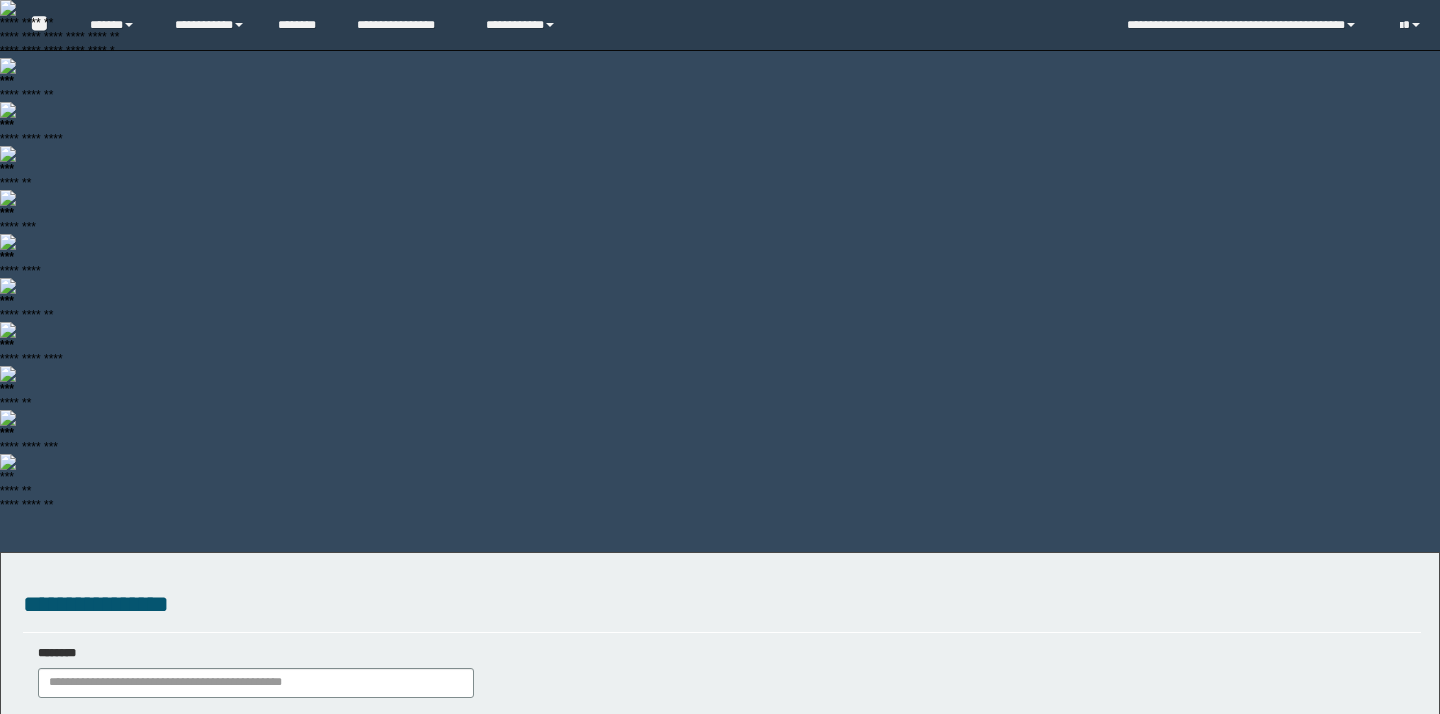 scroll, scrollTop: 0, scrollLeft: 0, axis: both 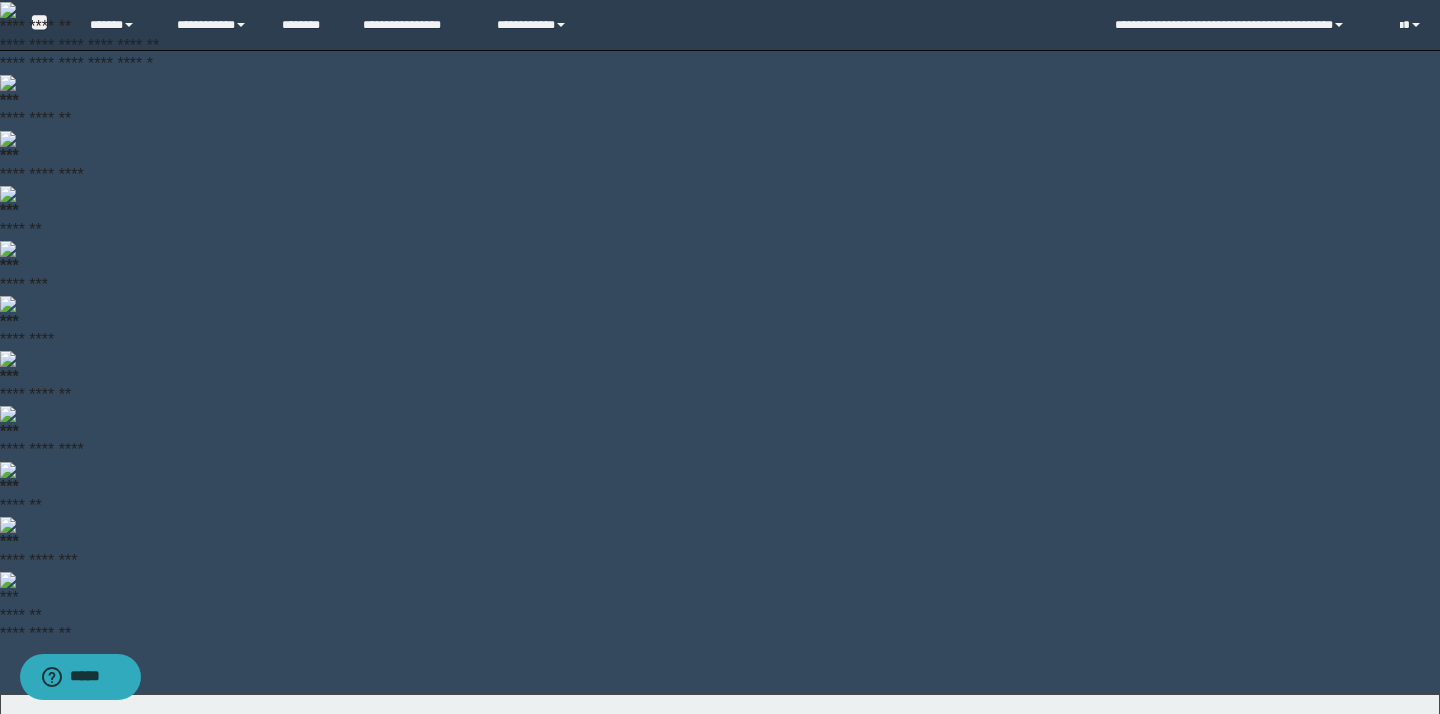 click on "********" at bounding box center (256, 833) 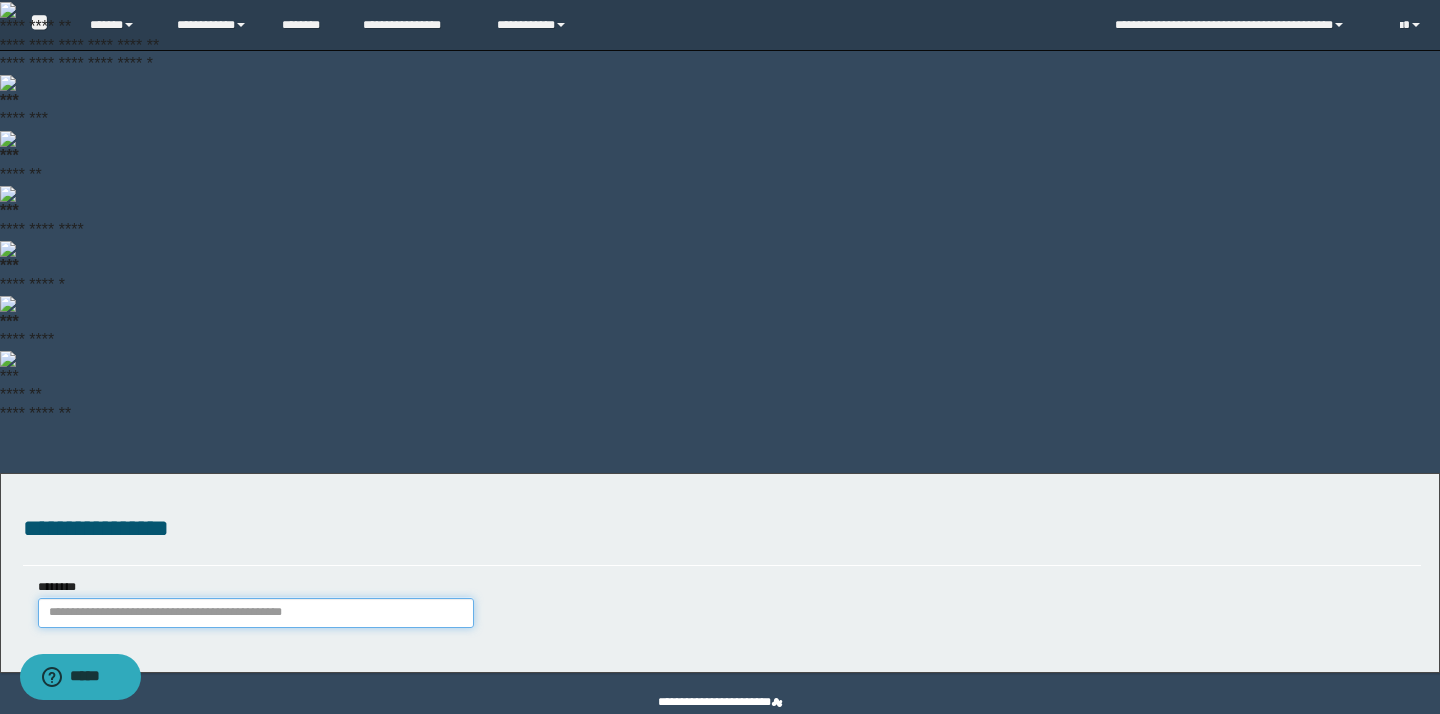 paste on "**********" 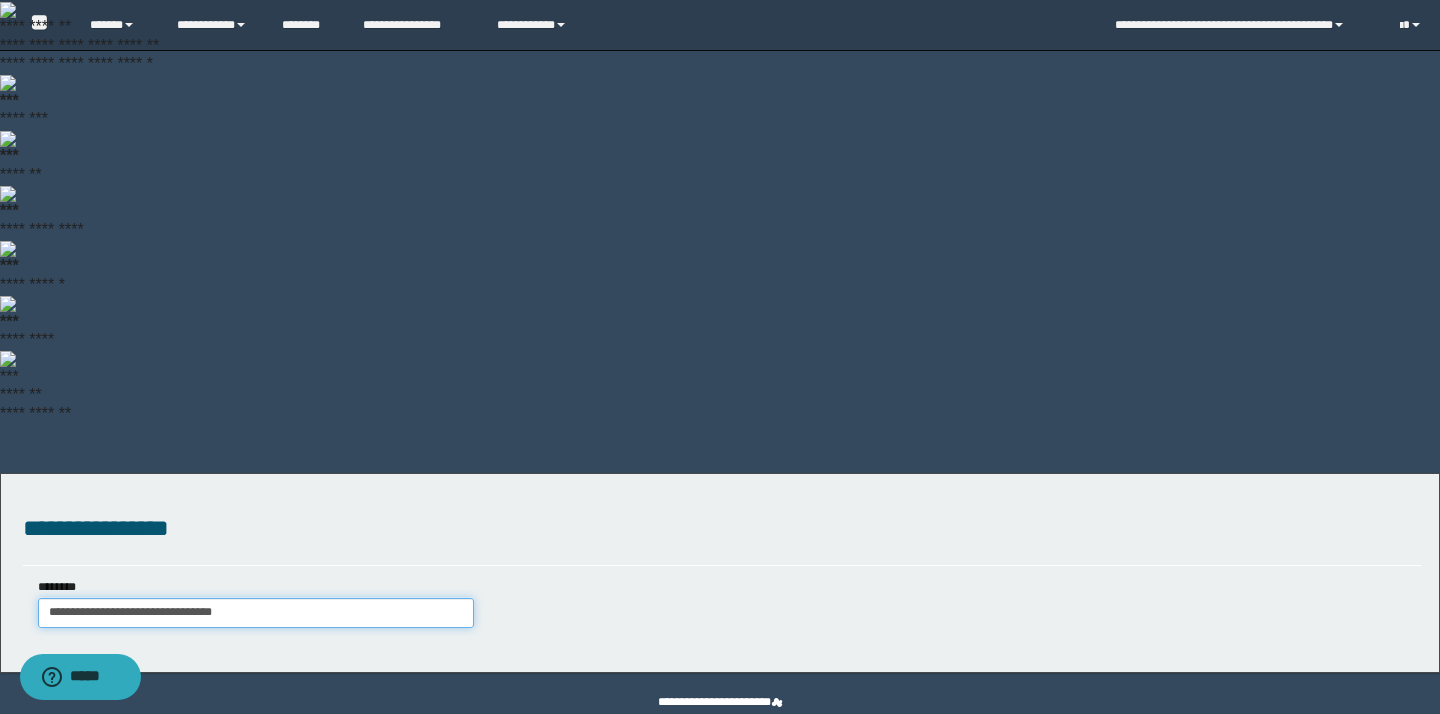 type on "**********" 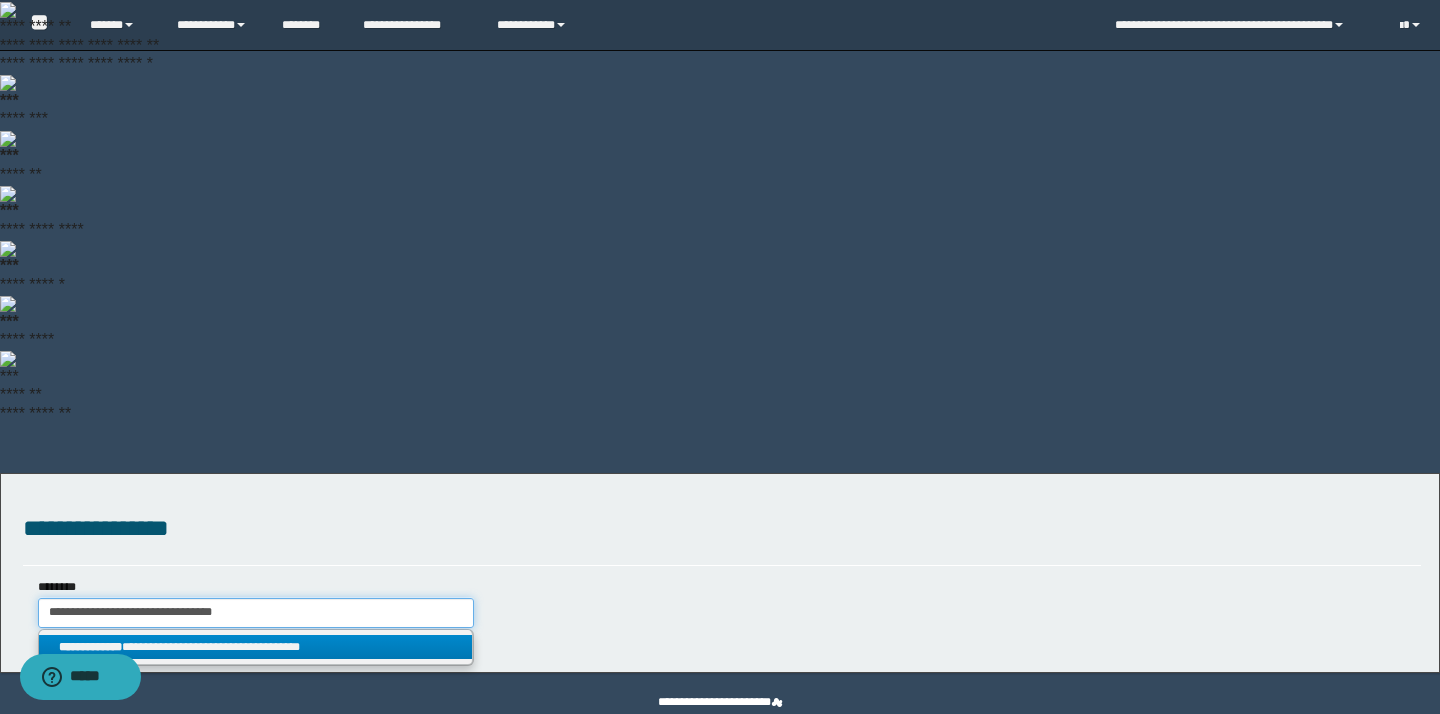 type on "**********" 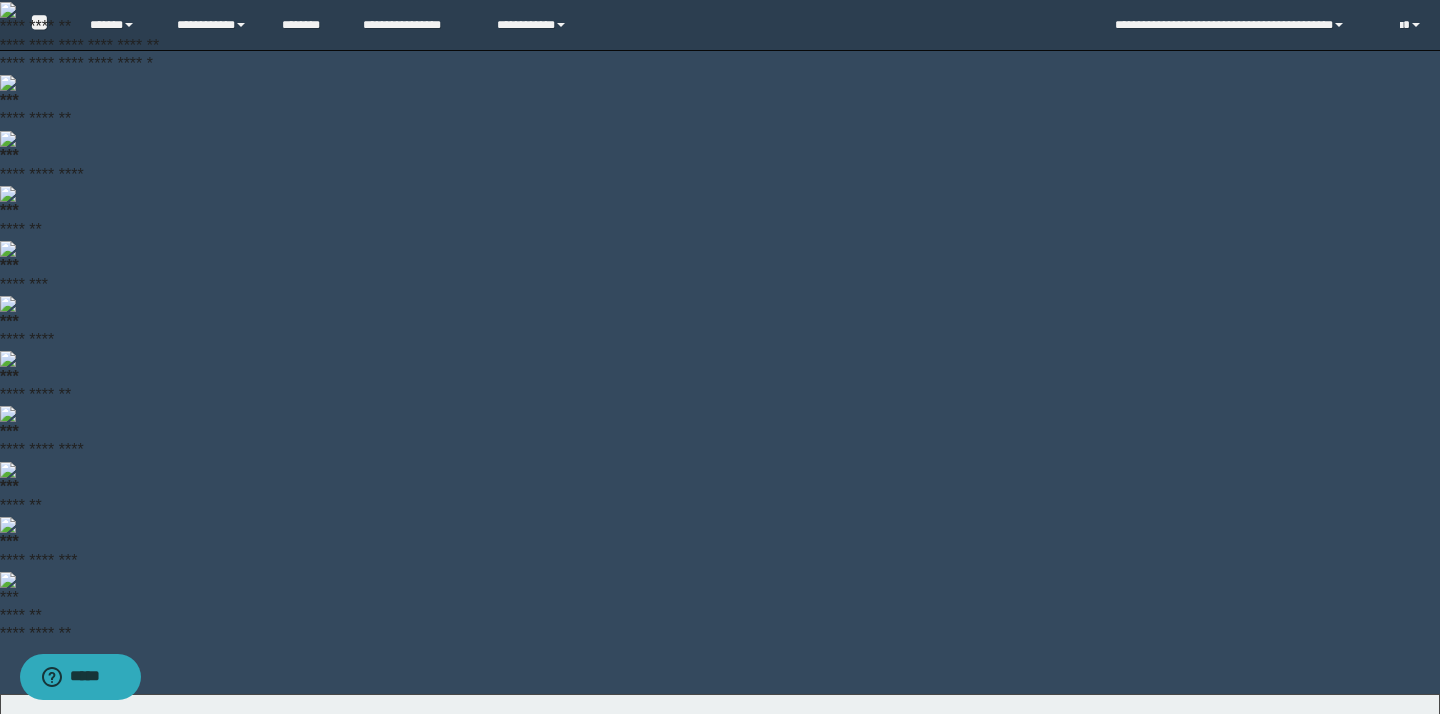 click on "**********" at bounding box center (255, 867) 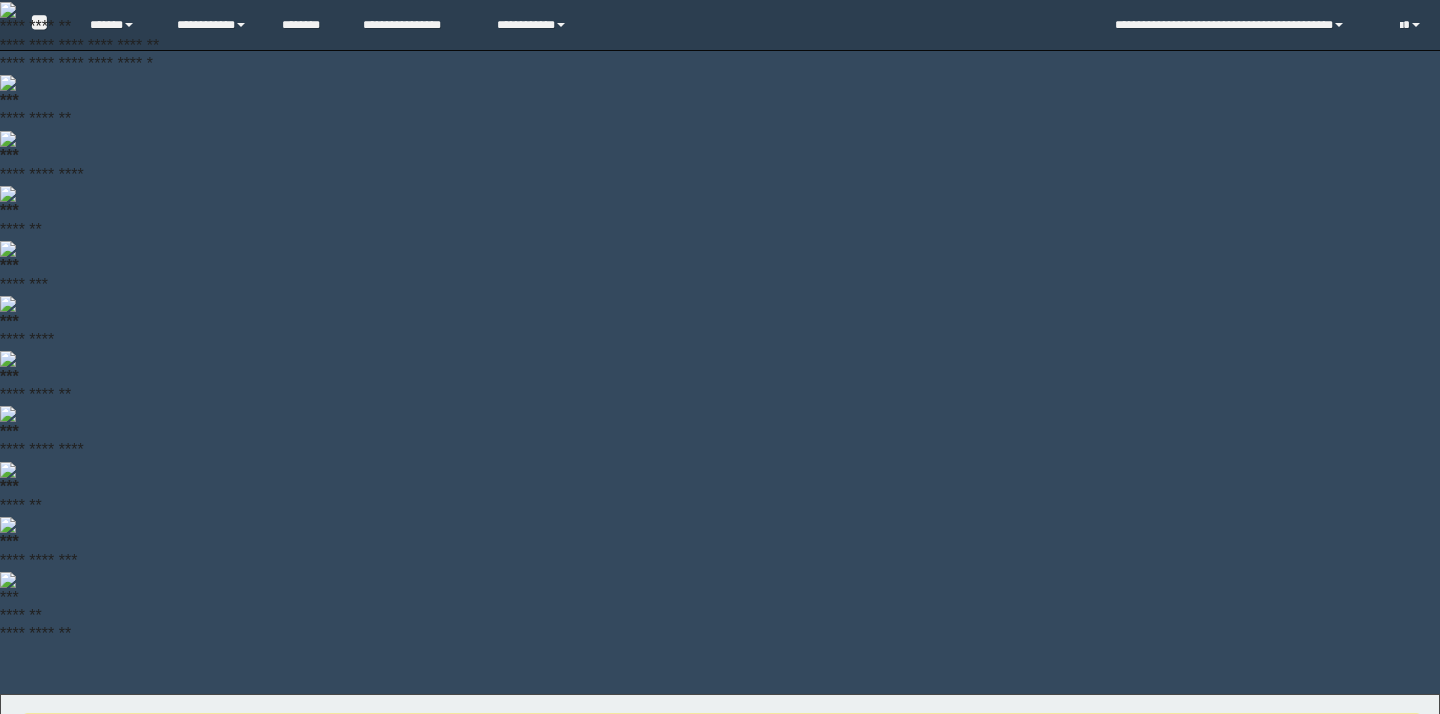 scroll, scrollTop: 0, scrollLeft: 0, axis: both 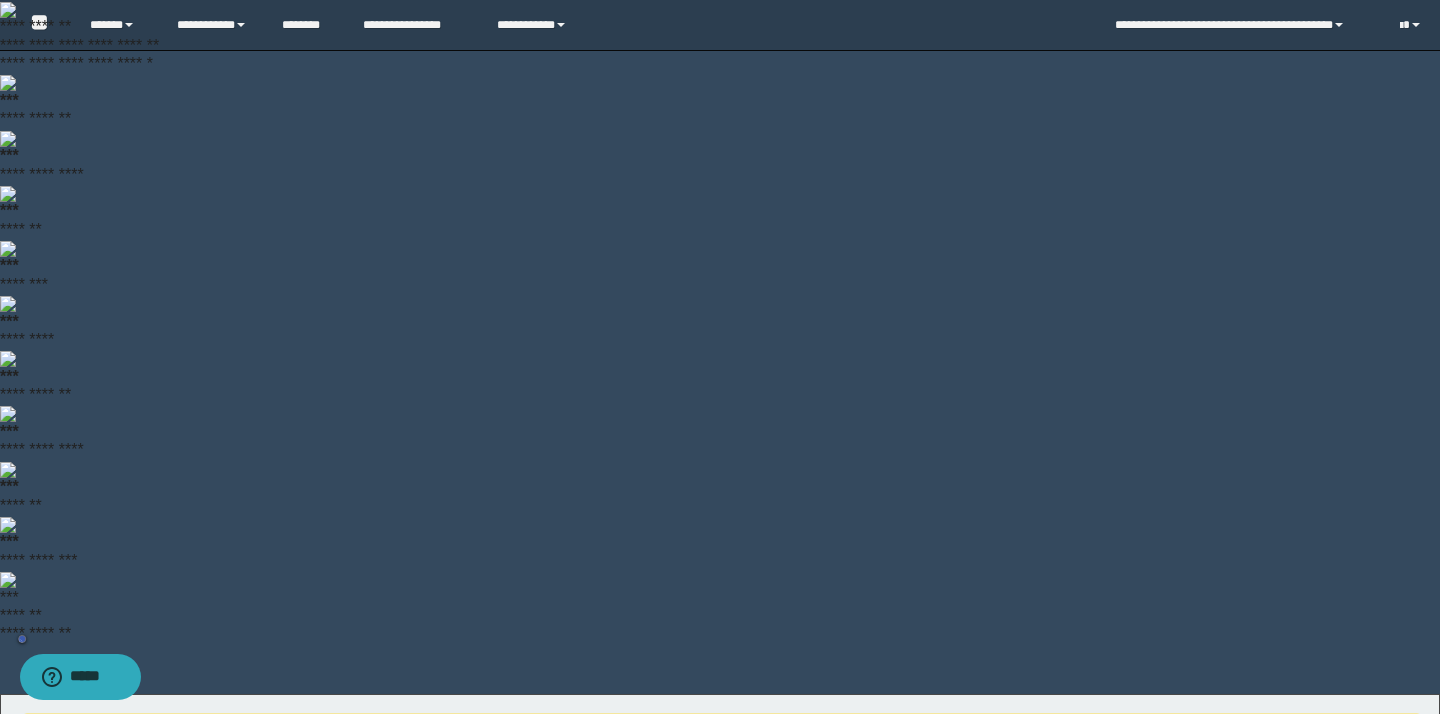 click on "****" at bounding box center [986, 738] 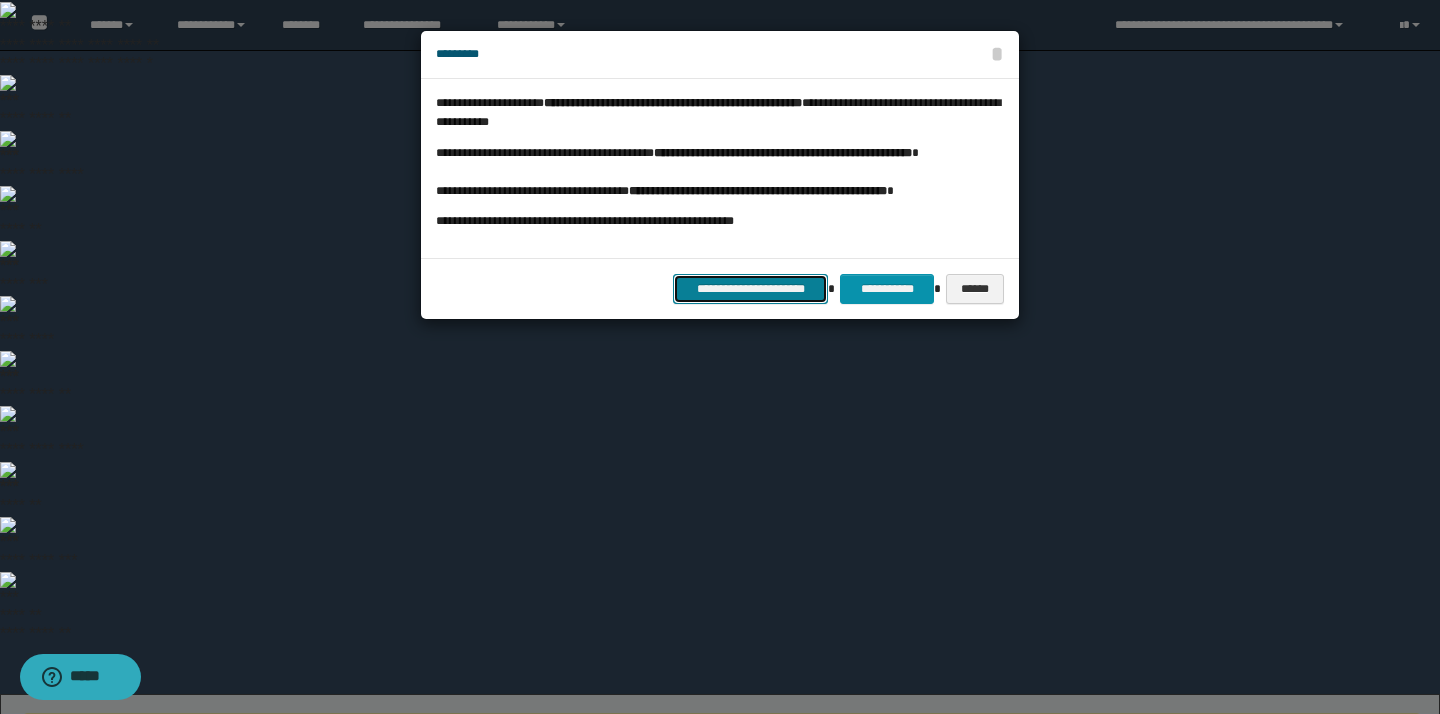 click on "**********" at bounding box center [750, 289] 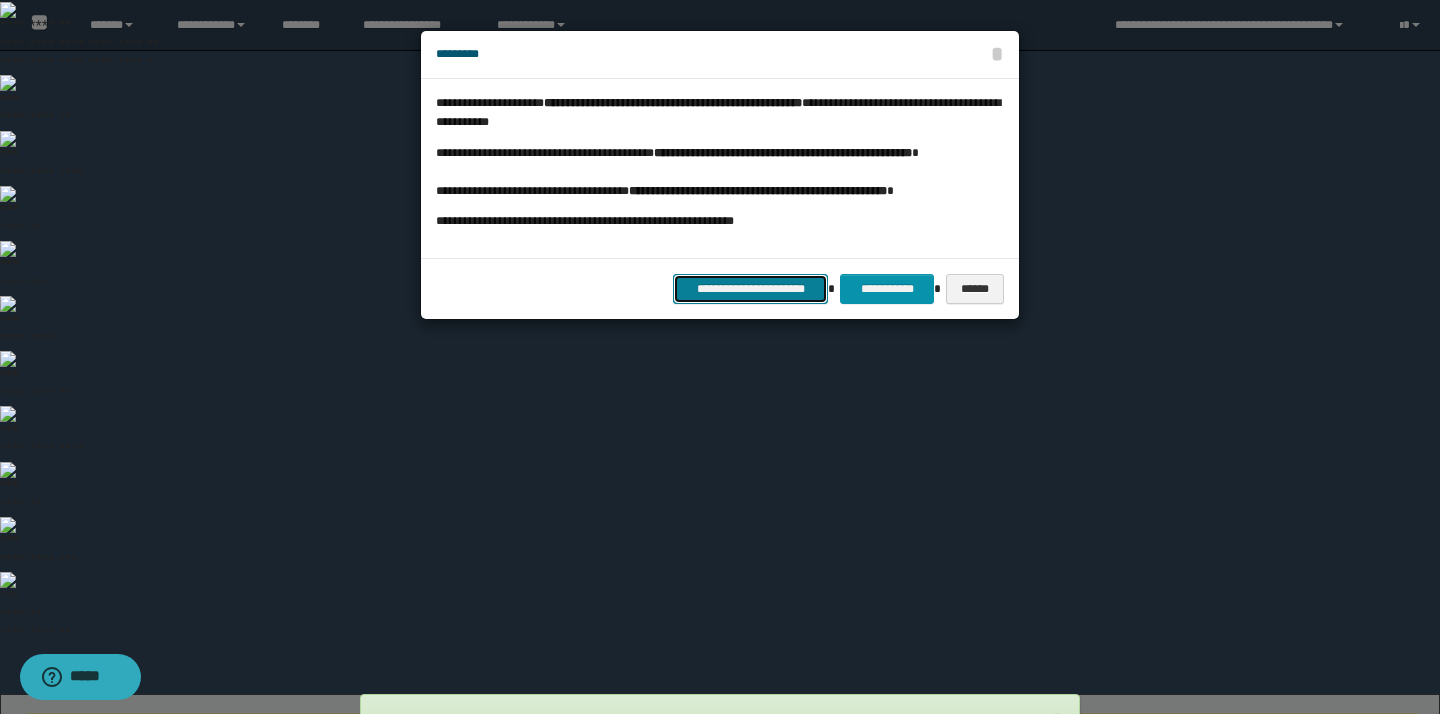 click on "**********" at bounding box center [750, 289] 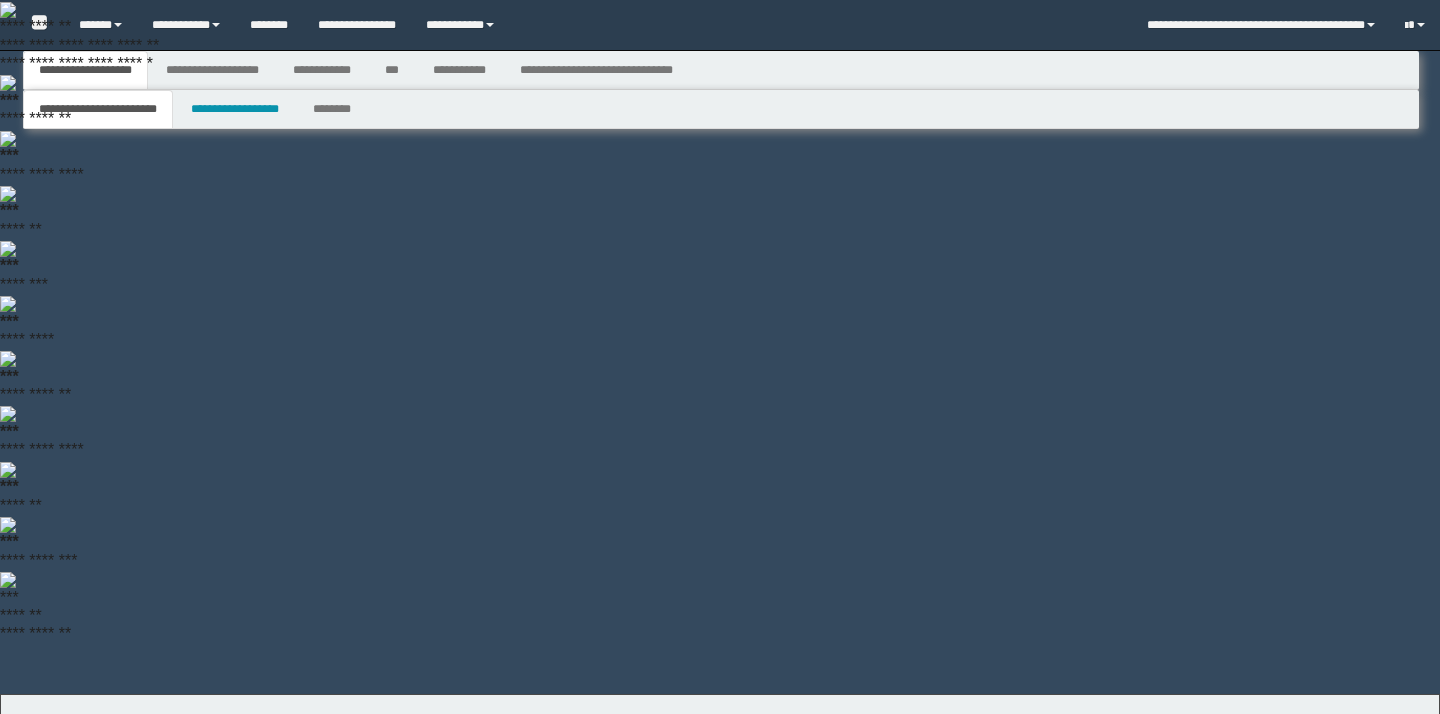 scroll, scrollTop: 0, scrollLeft: 0, axis: both 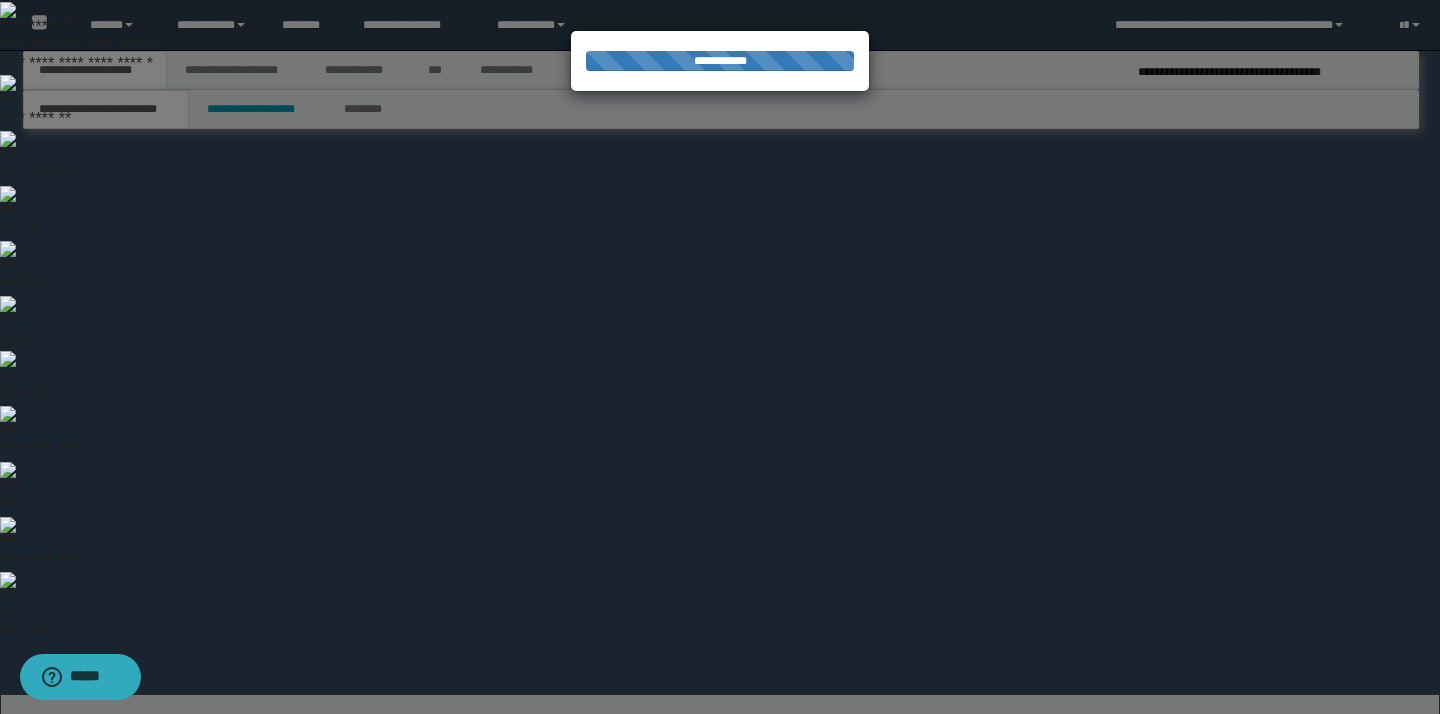 select on "*" 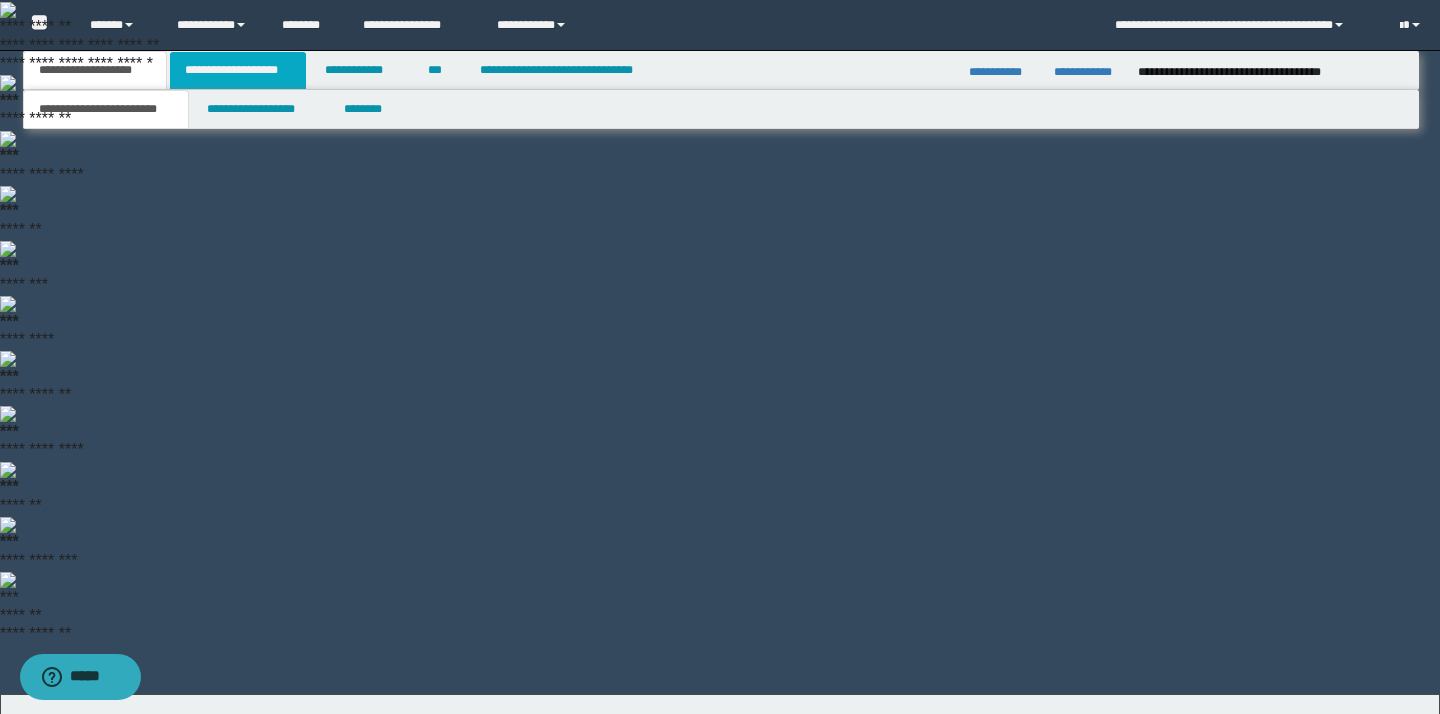 click on "**********" at bounding box center (238, 70) 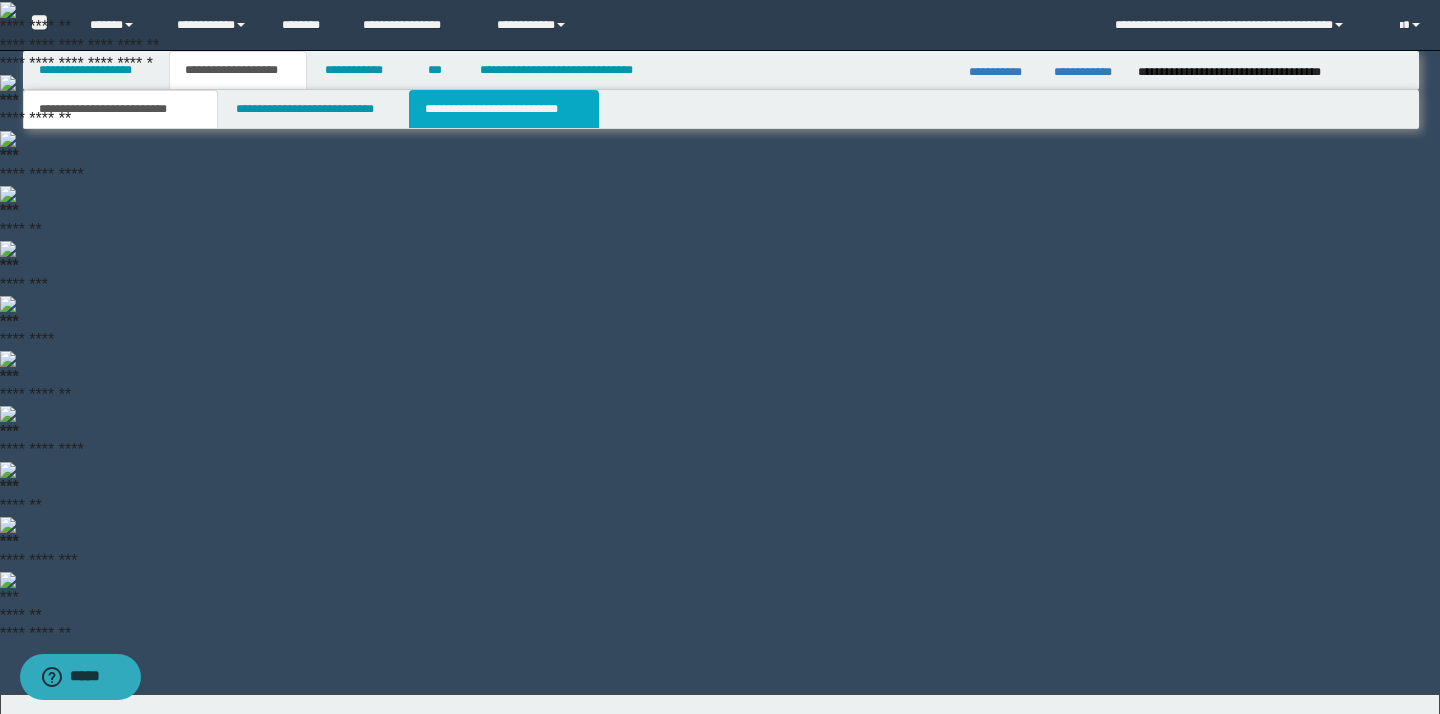 scroll, scrollTop: 0, scrollLeft: 0, axis: both 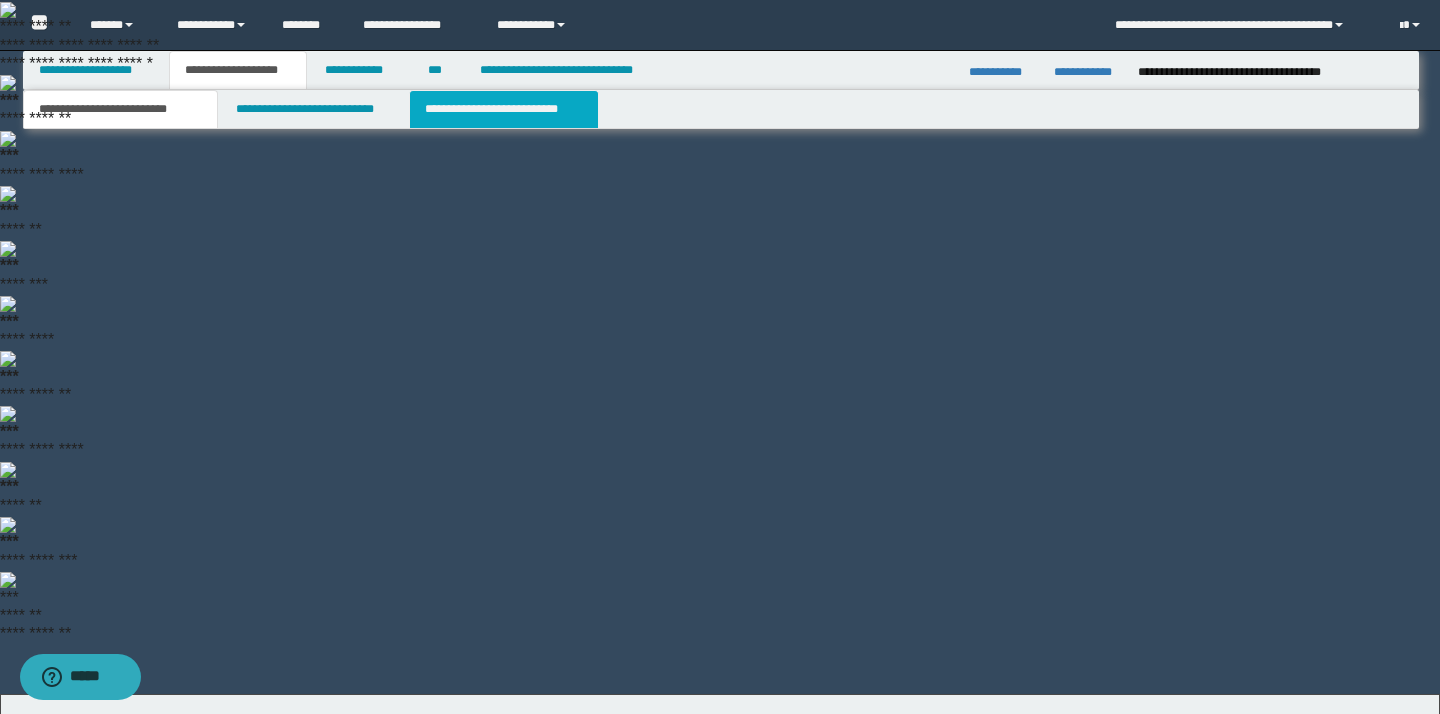 click on "**********" at bounding box center (504, 109) 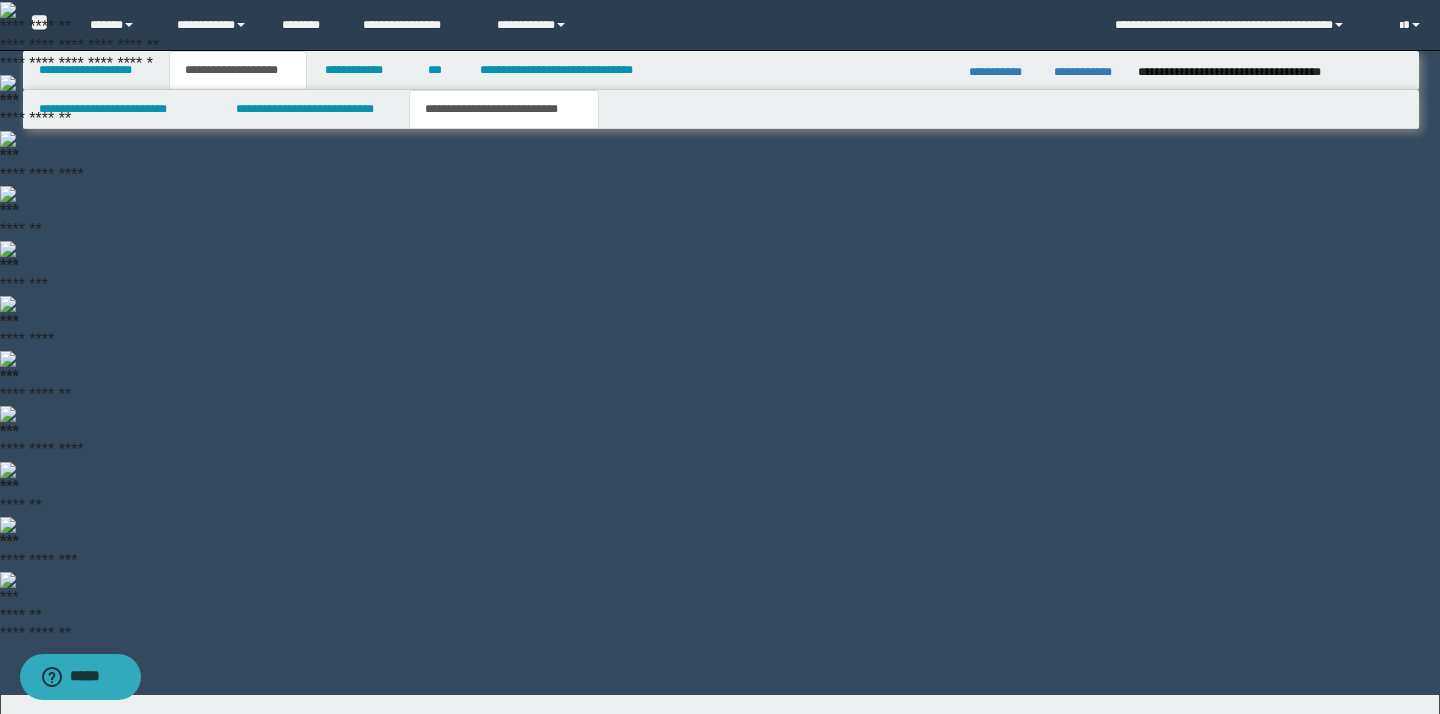 scroll, scrollTop: 0, scrollLeft: 0, axis: both 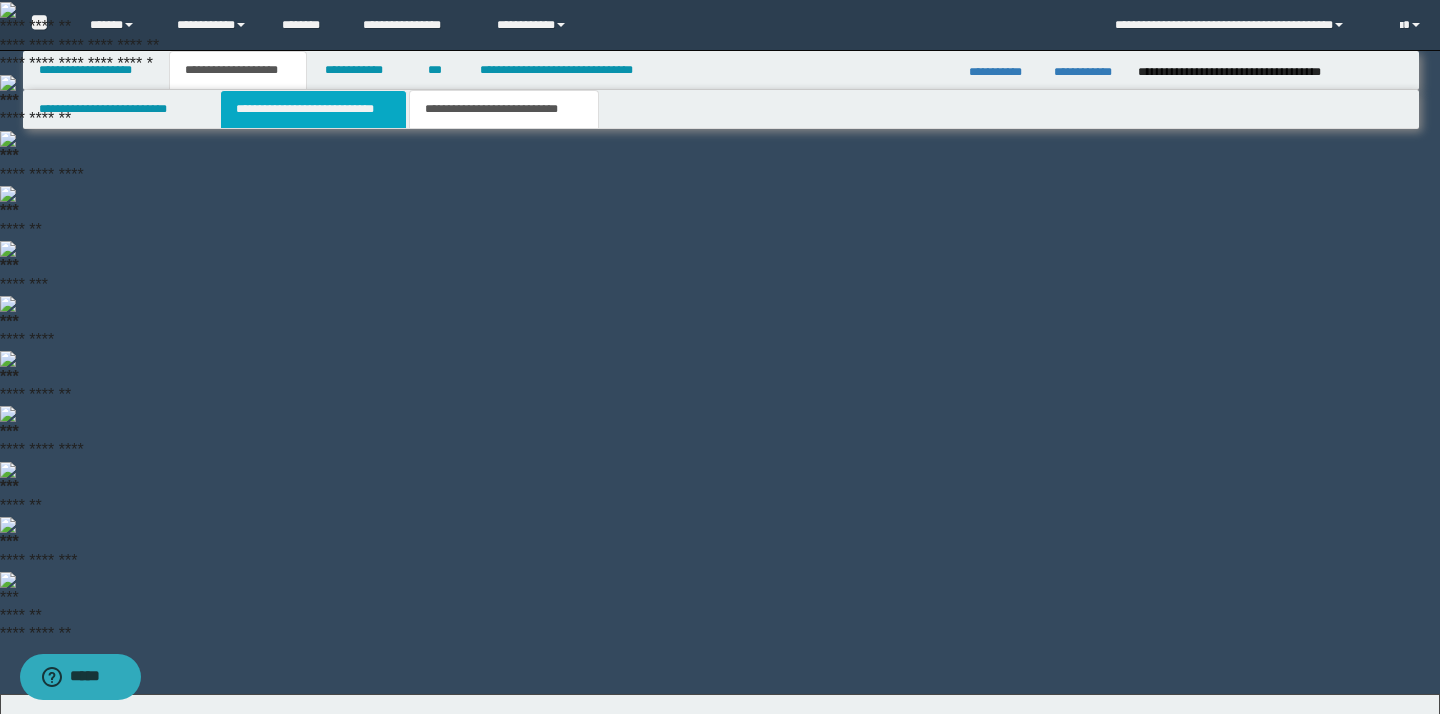 click on "**********" at bounding box center [314, 109] 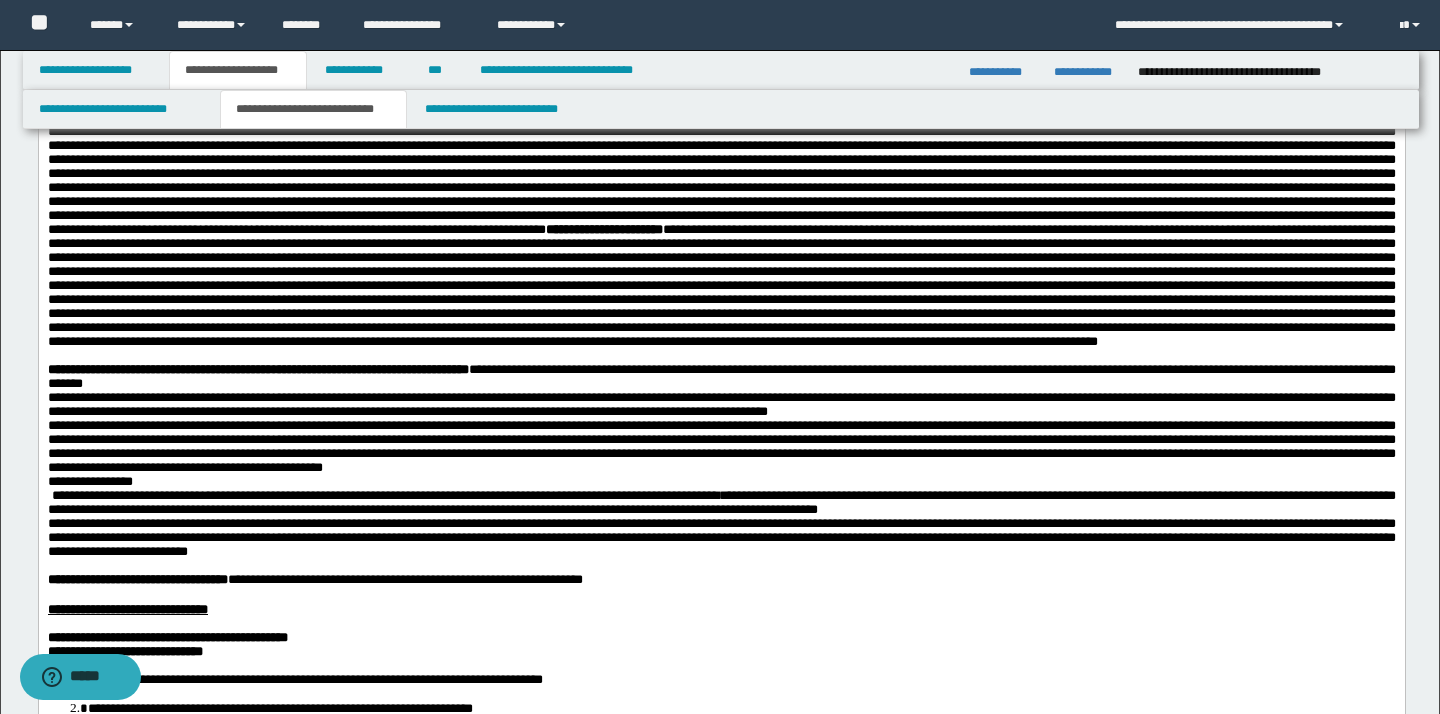 scroll, scrollTop: 1437, scrollLeft: 0, axis: vertical 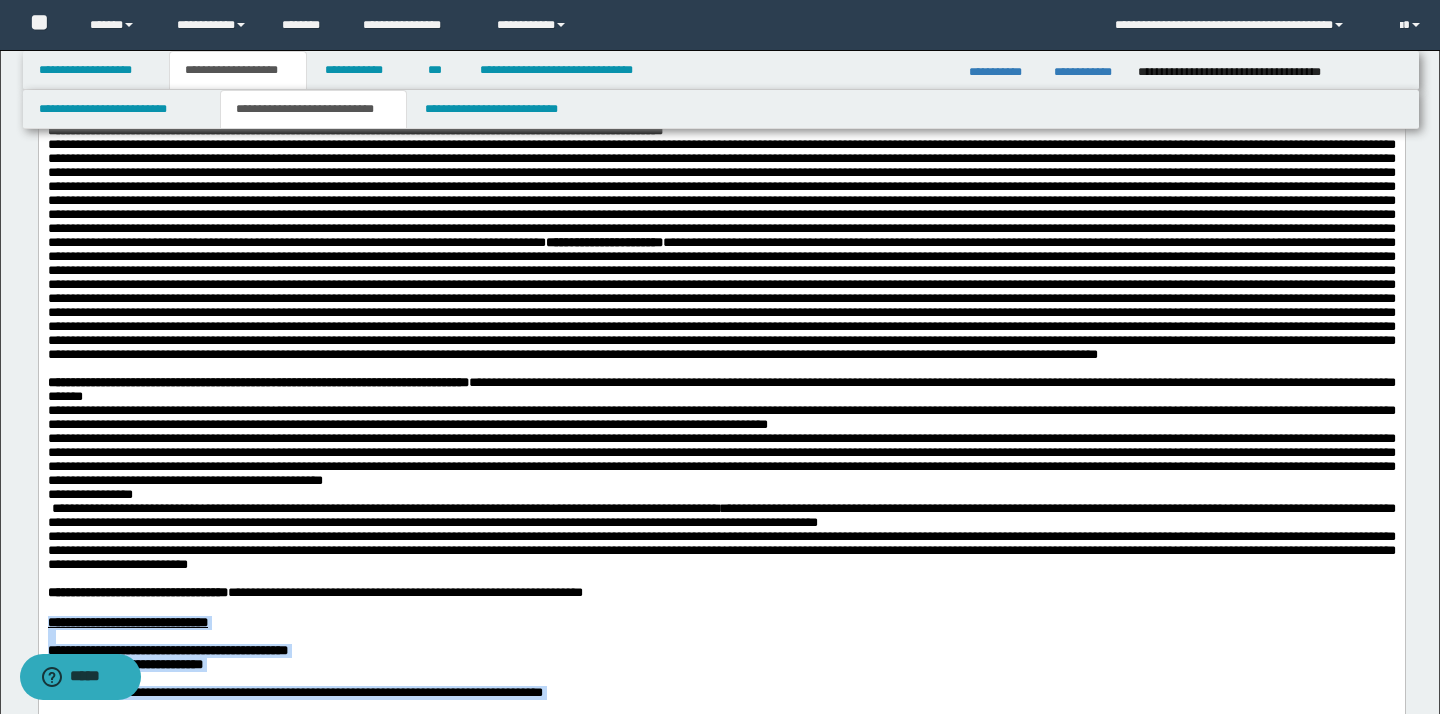 drag, startPoint x: 309, startPoint y: 1140, endPoint x: 18, endPoint y: 850, distance: 410.82965 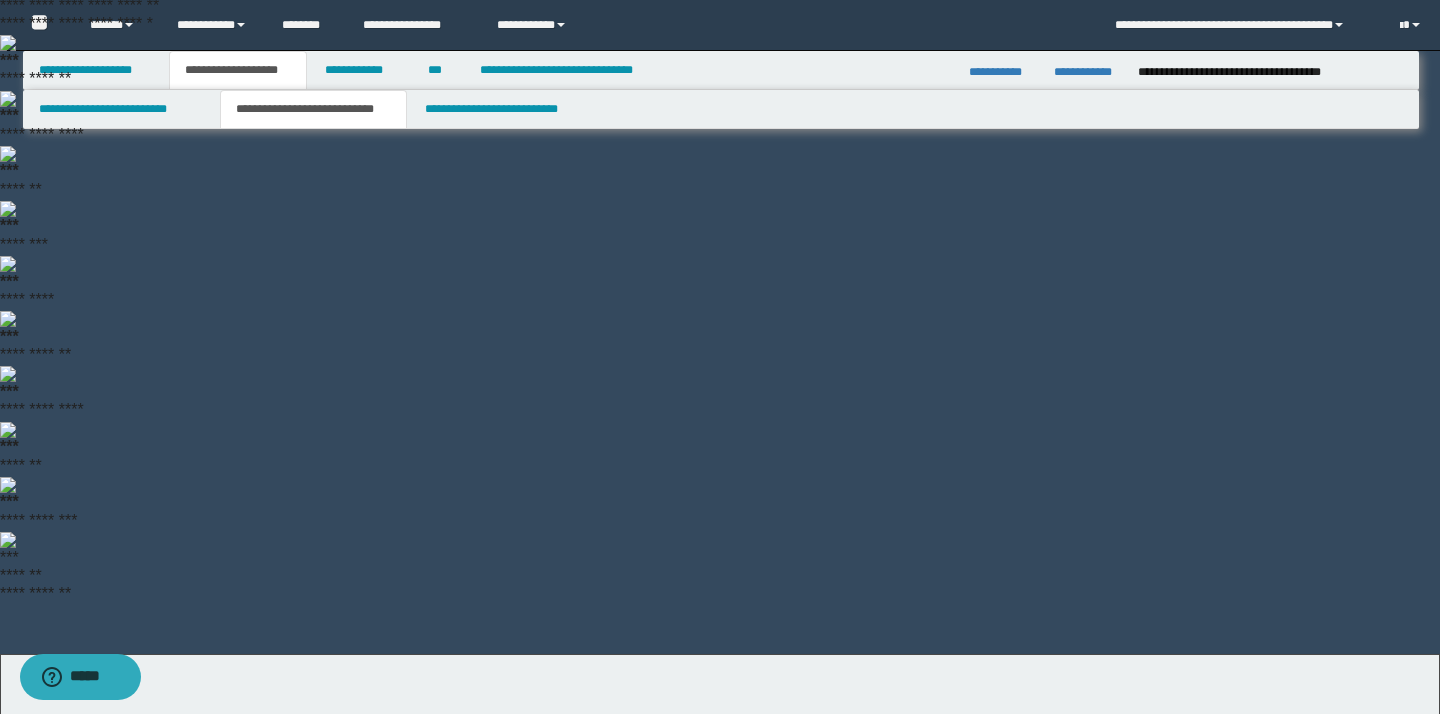 scroll, scrollTop: 36, scrollLeft: 0, axis: vertical 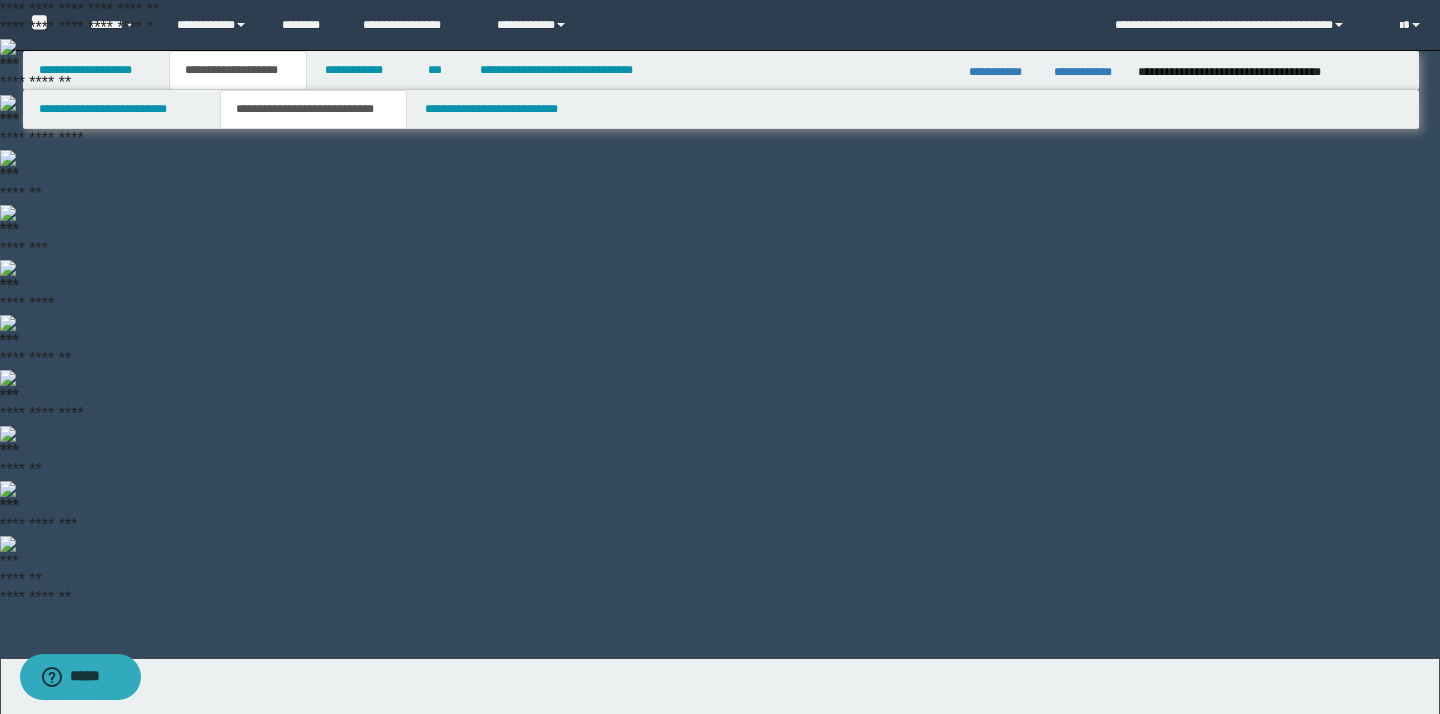 click at bounding box center (328, 806) 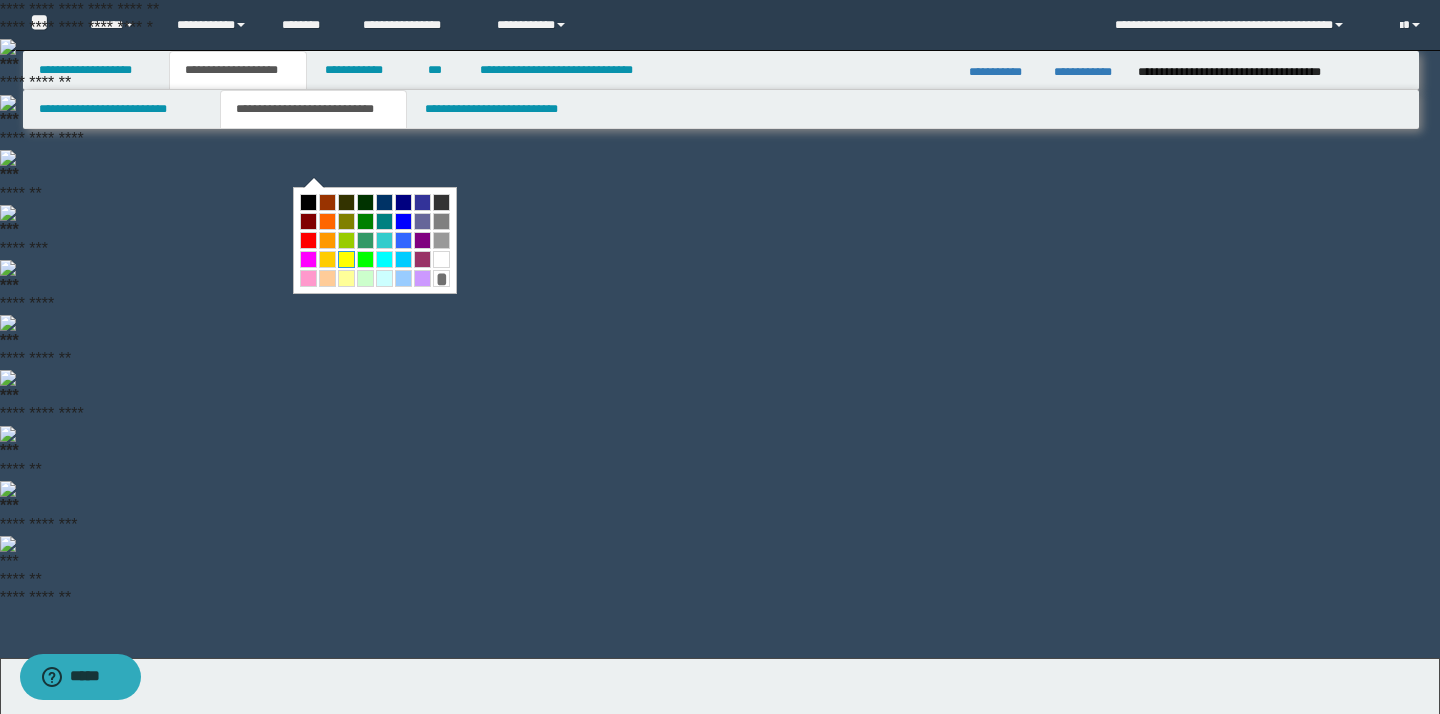 click at bounding box center [346, 259] 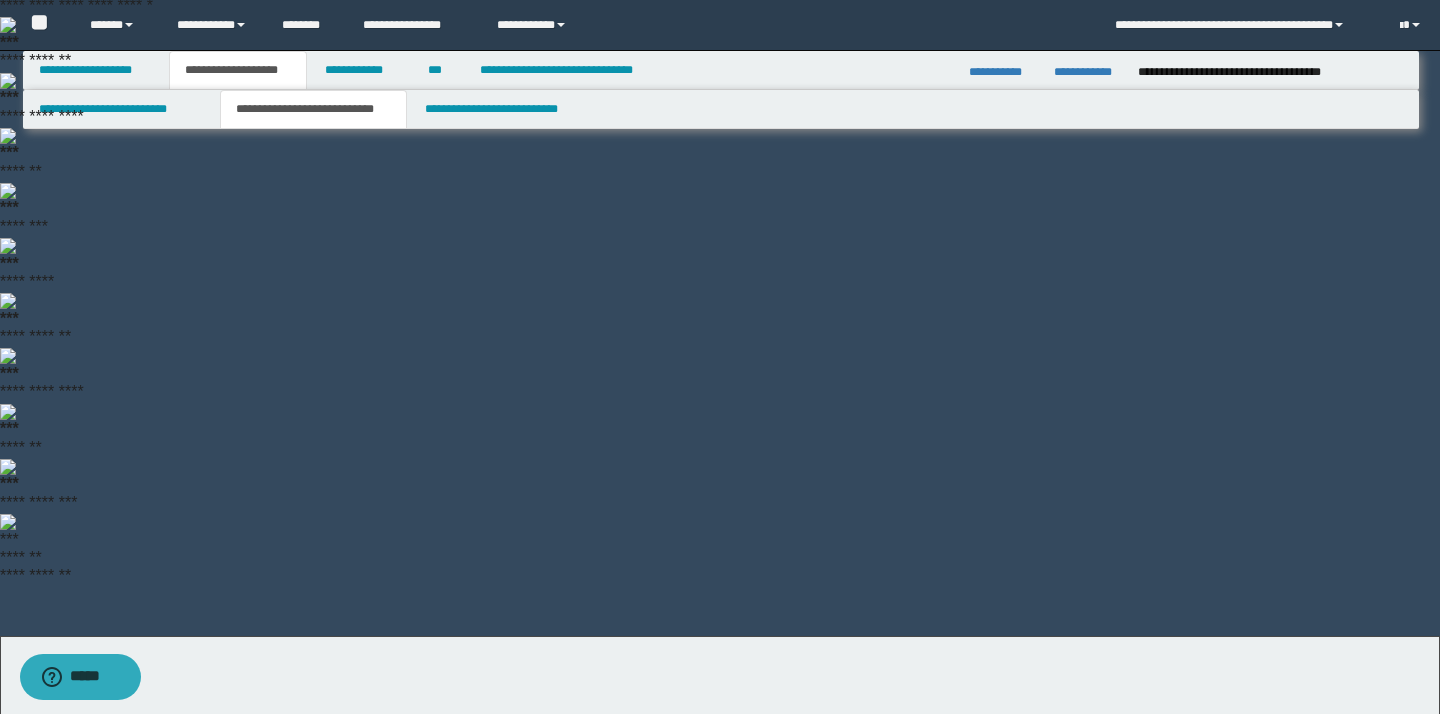 scroll, scrollTop: 0, scrollLeft: 0, axis: both 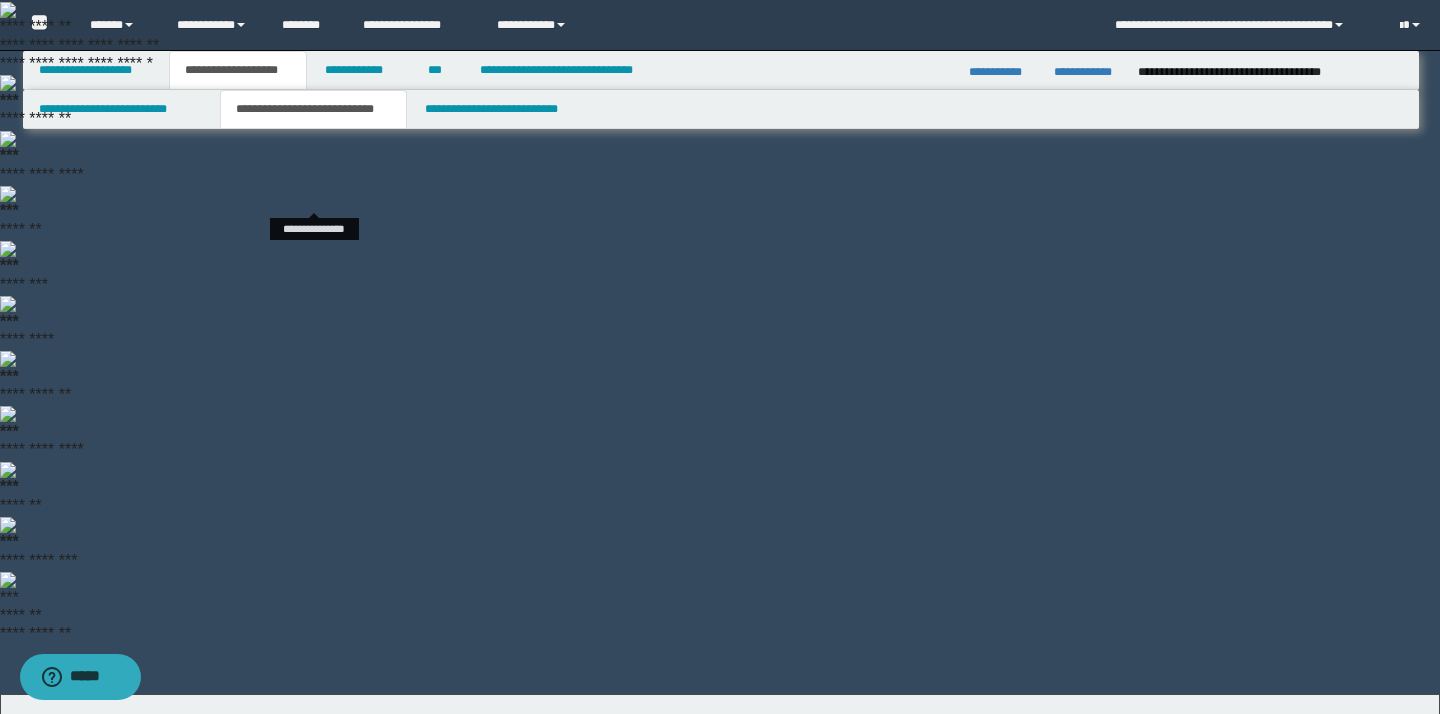 click at bounding box center [328, 842] 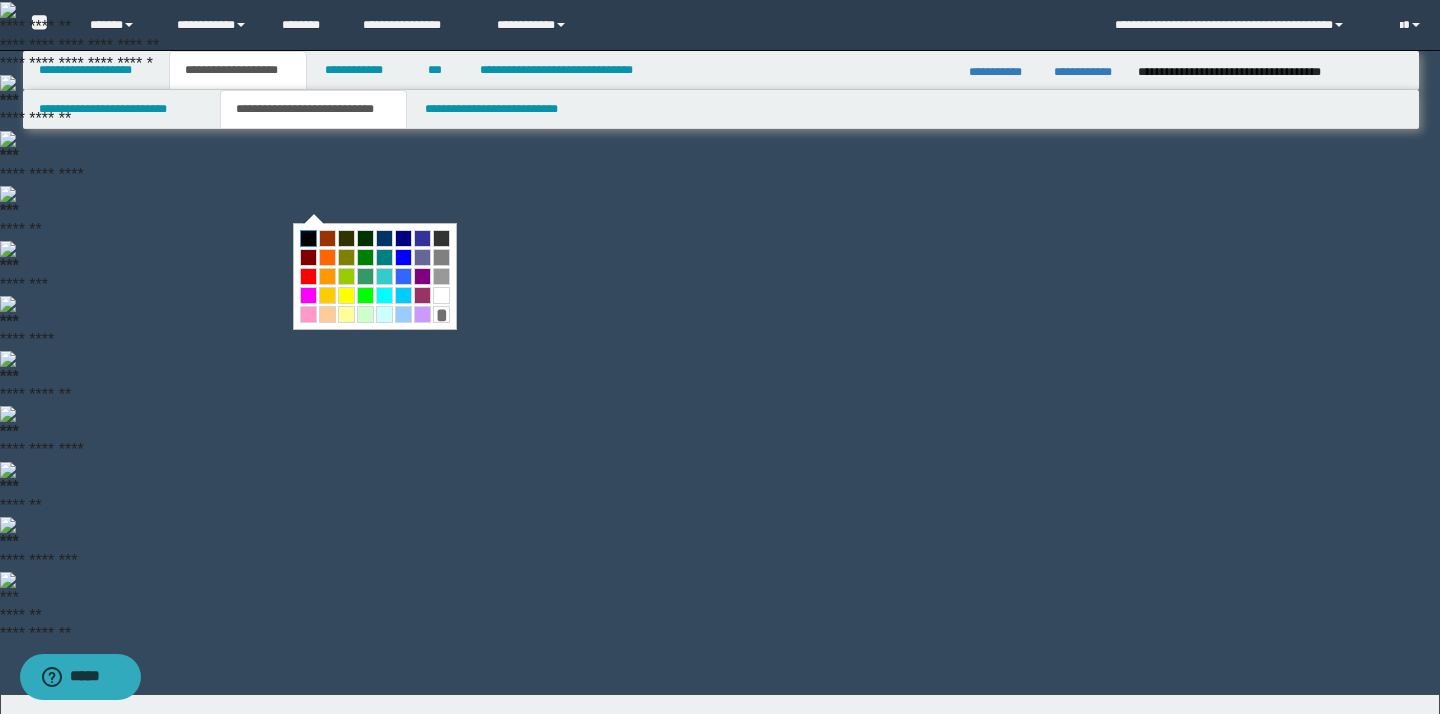 click at bounding box center [308, 238] 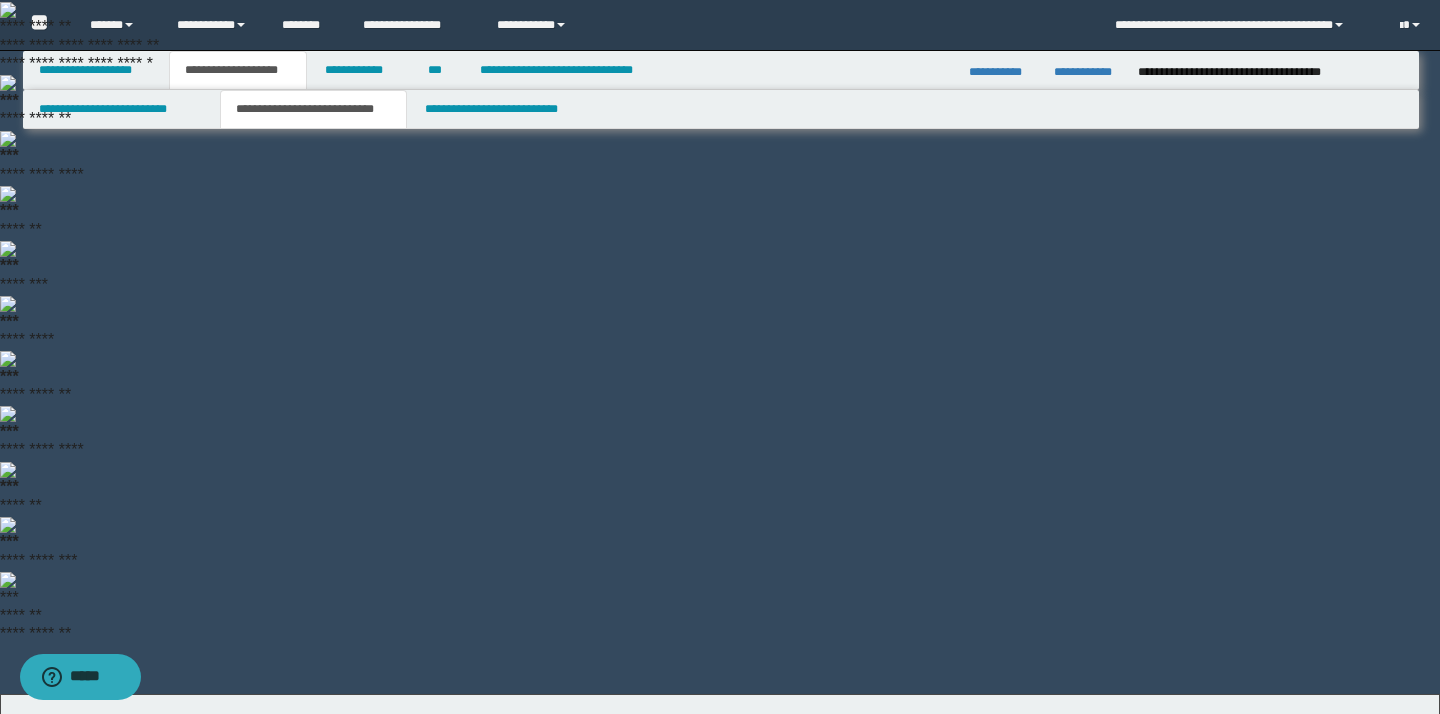 click at bounding box center (377, 842) 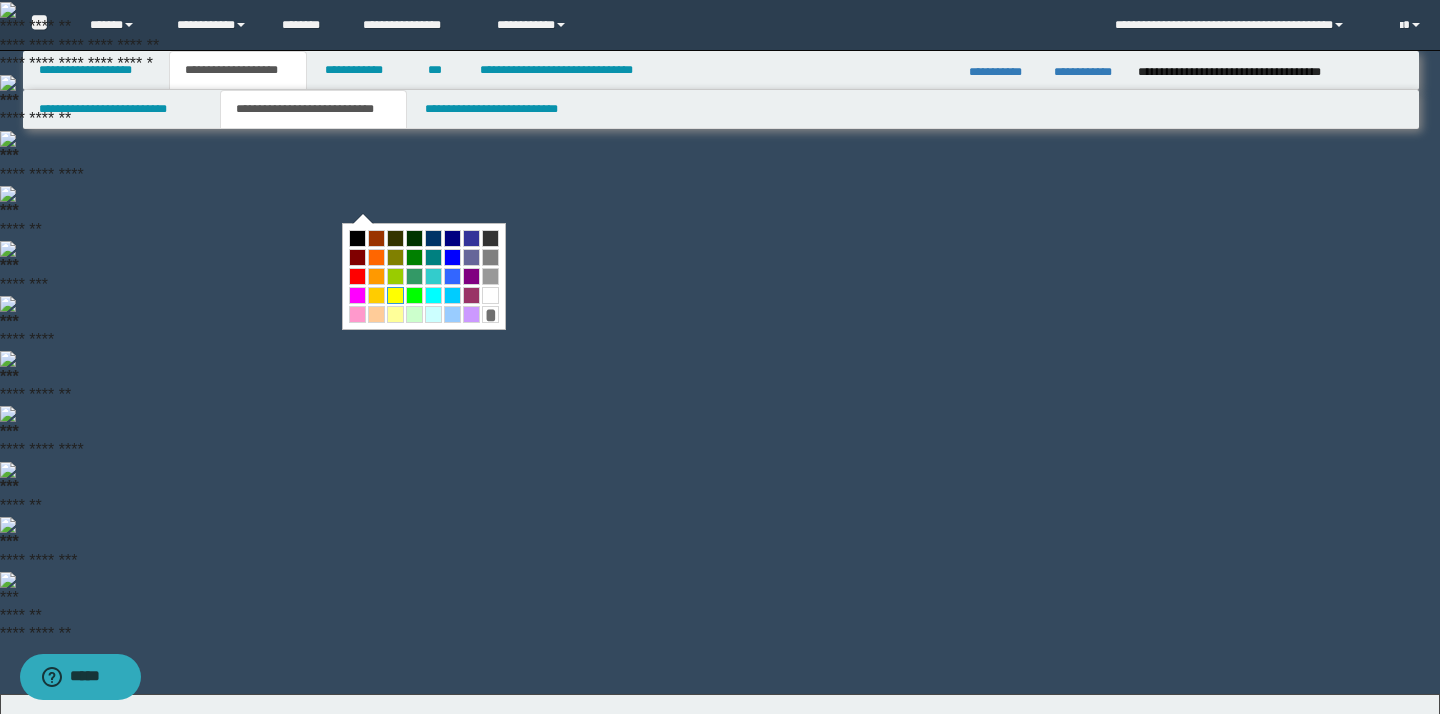 click at bounding box center [395, 295] 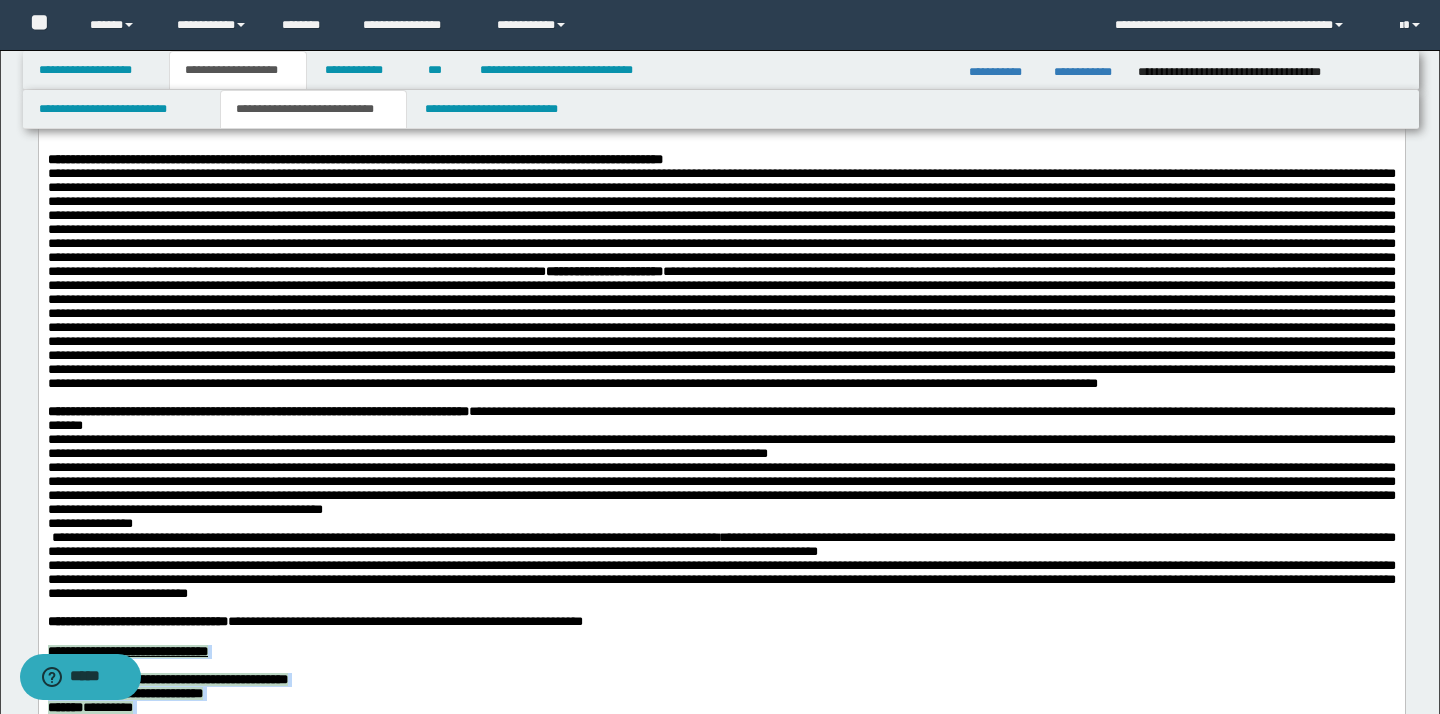 scroll, scrollTop: 1406, scrollLeft: 0, axis: vertical 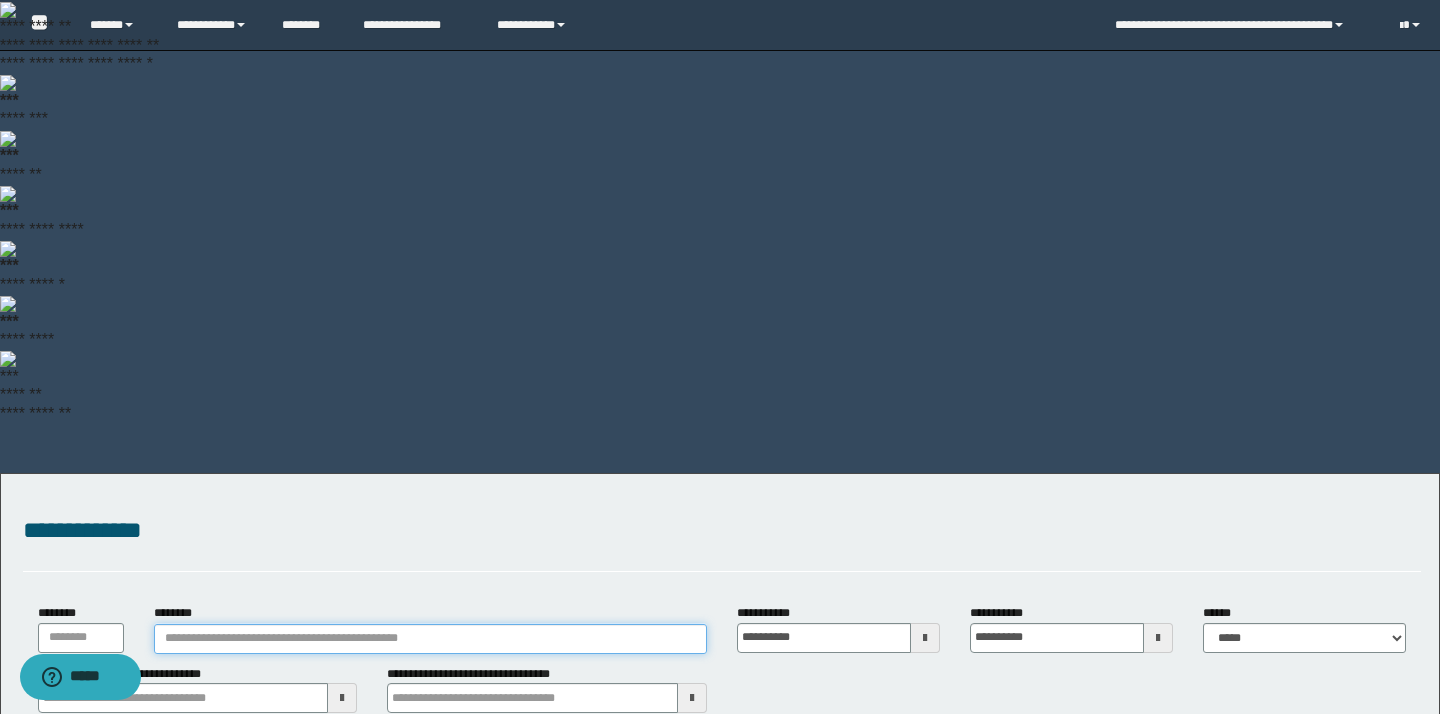 click on "********" at bounding box center (430, 639) 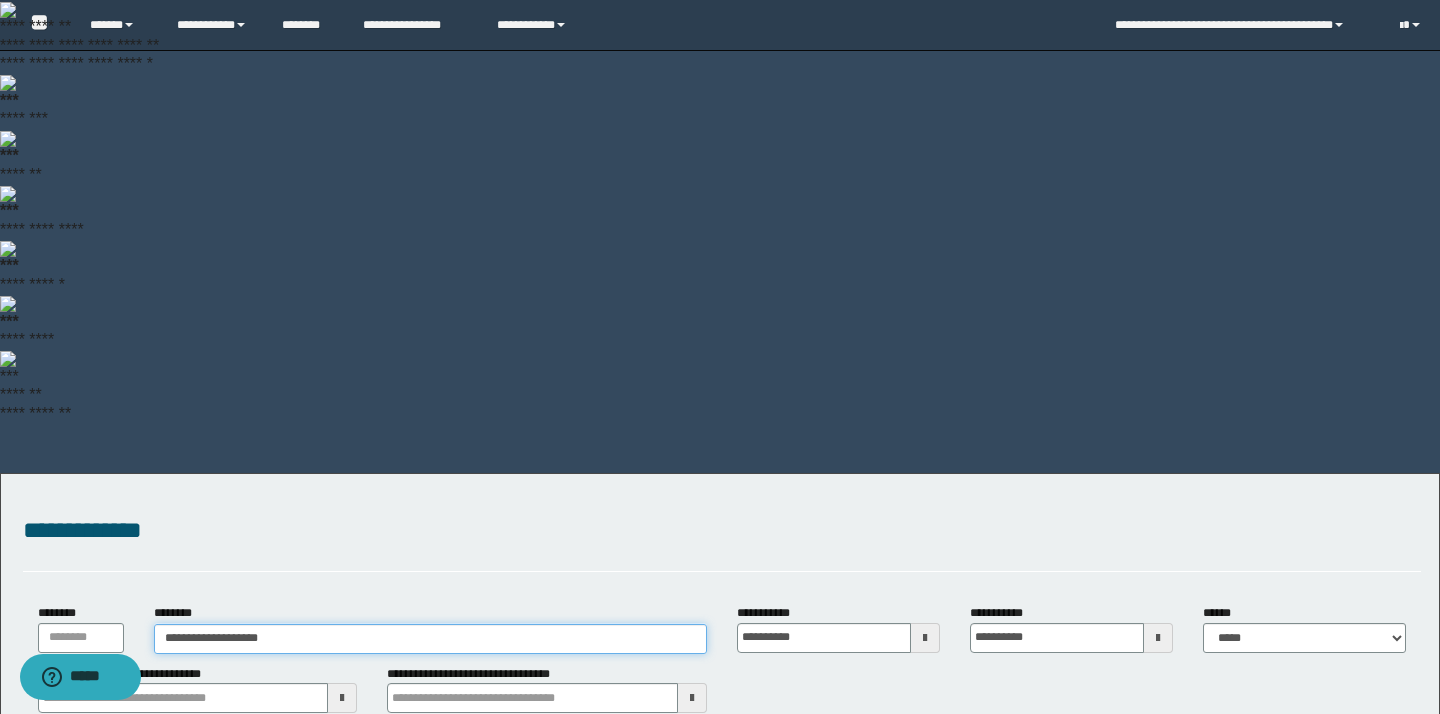 type on "**********" 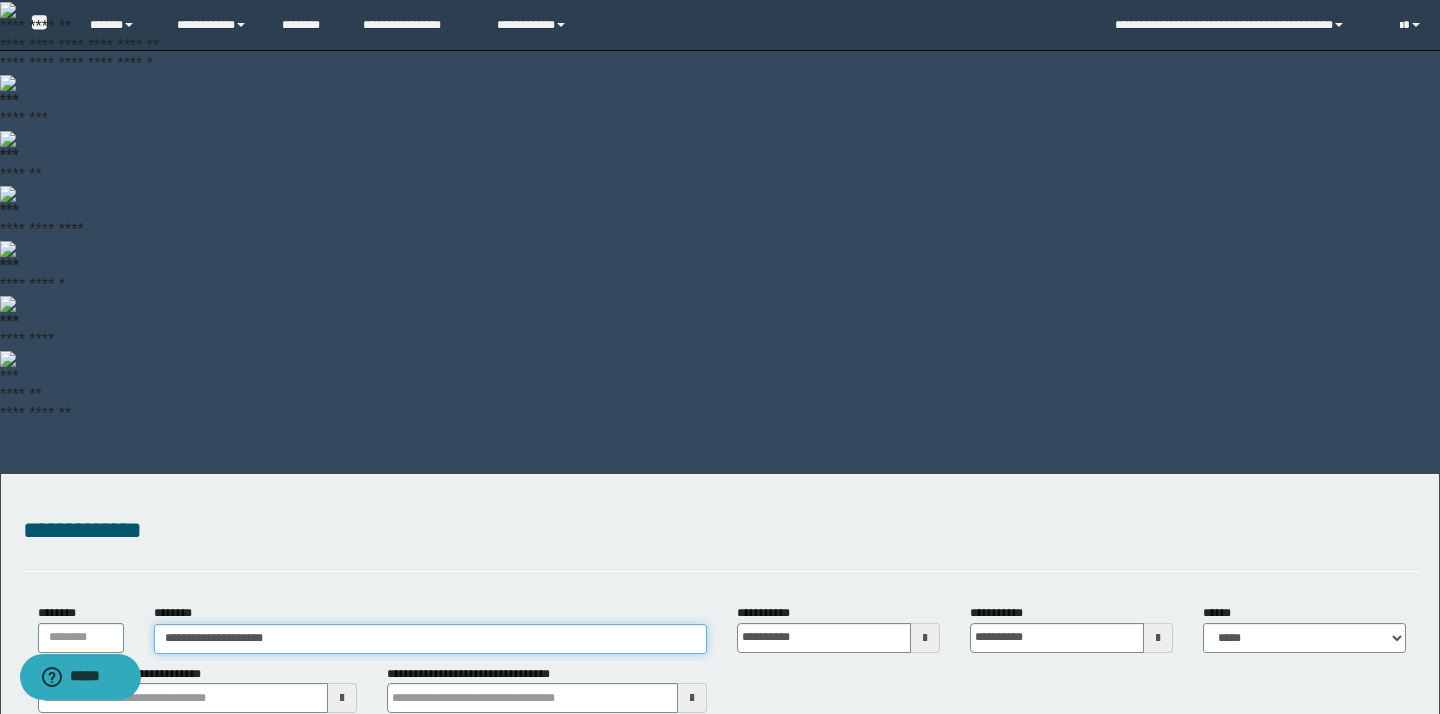 type on "**********" 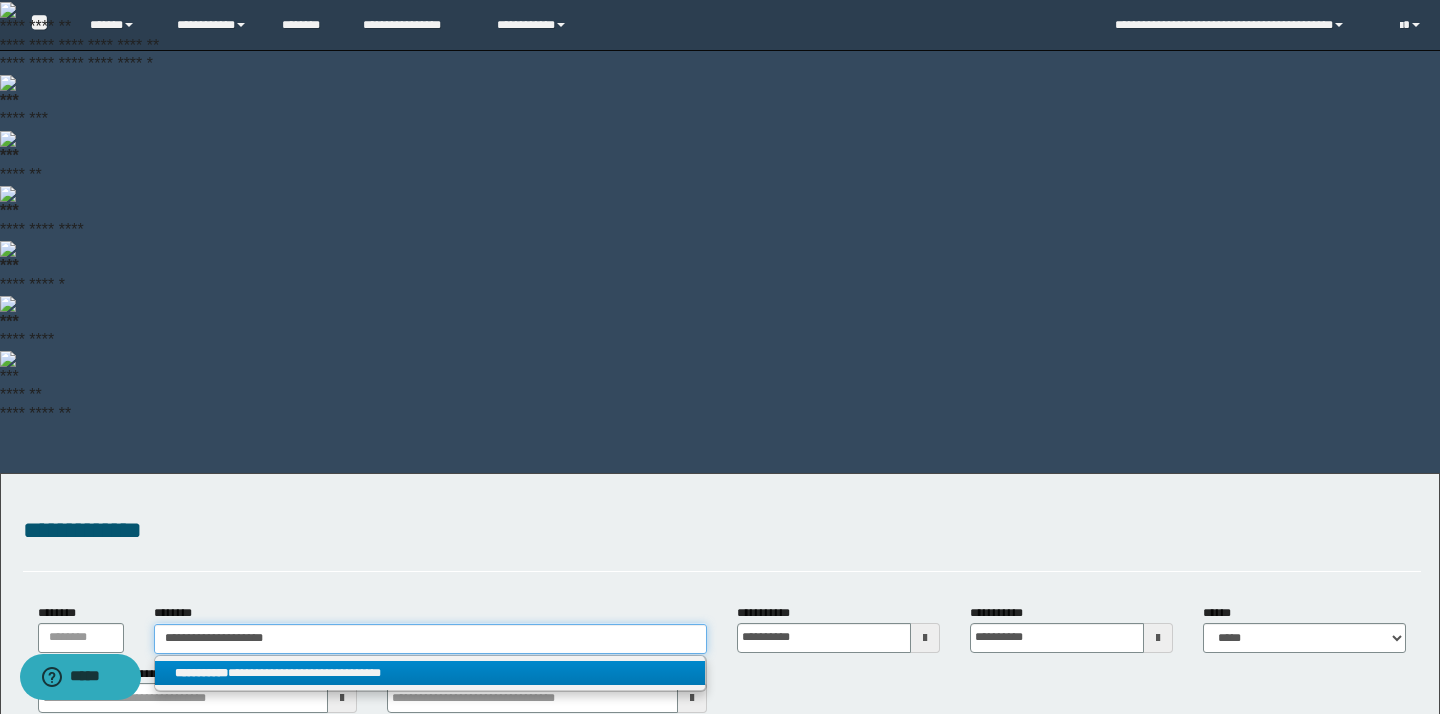 type on "**********" 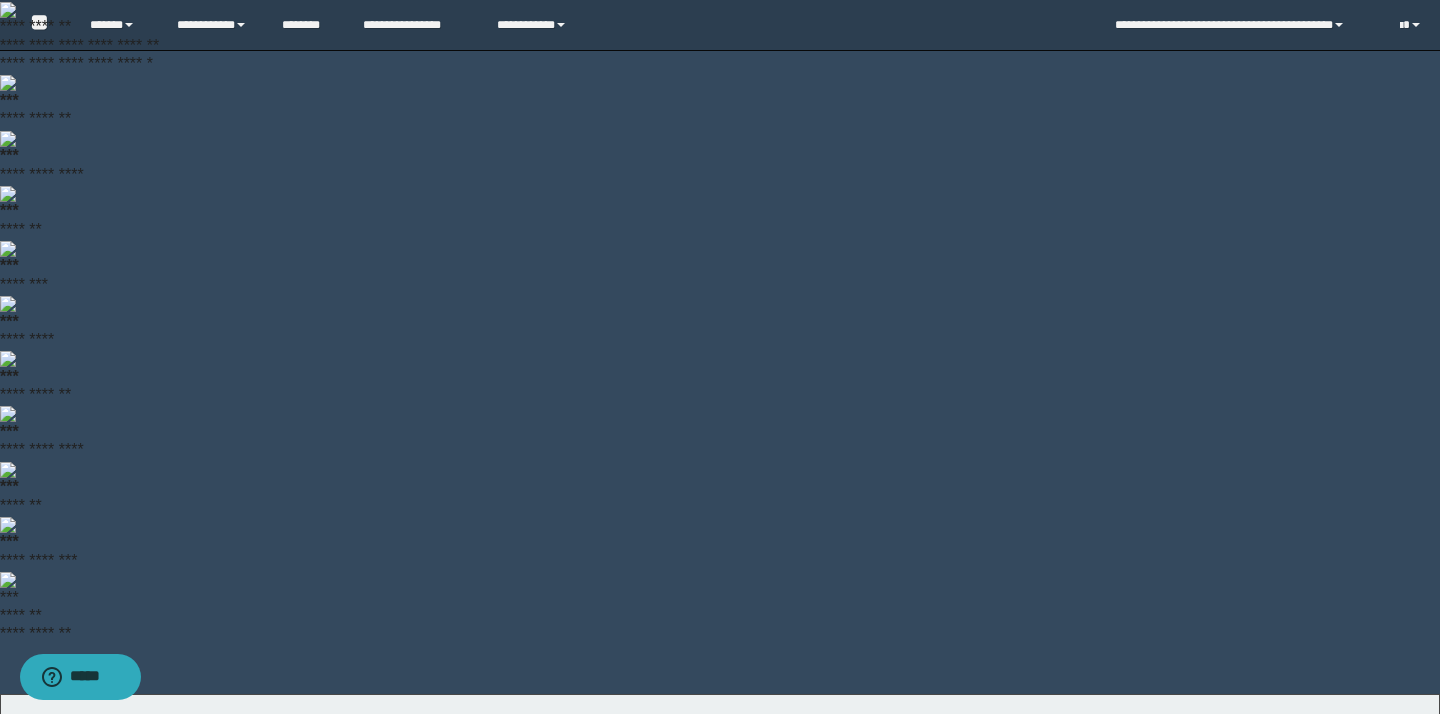 click on "**********" at bounding box center (430, 893) 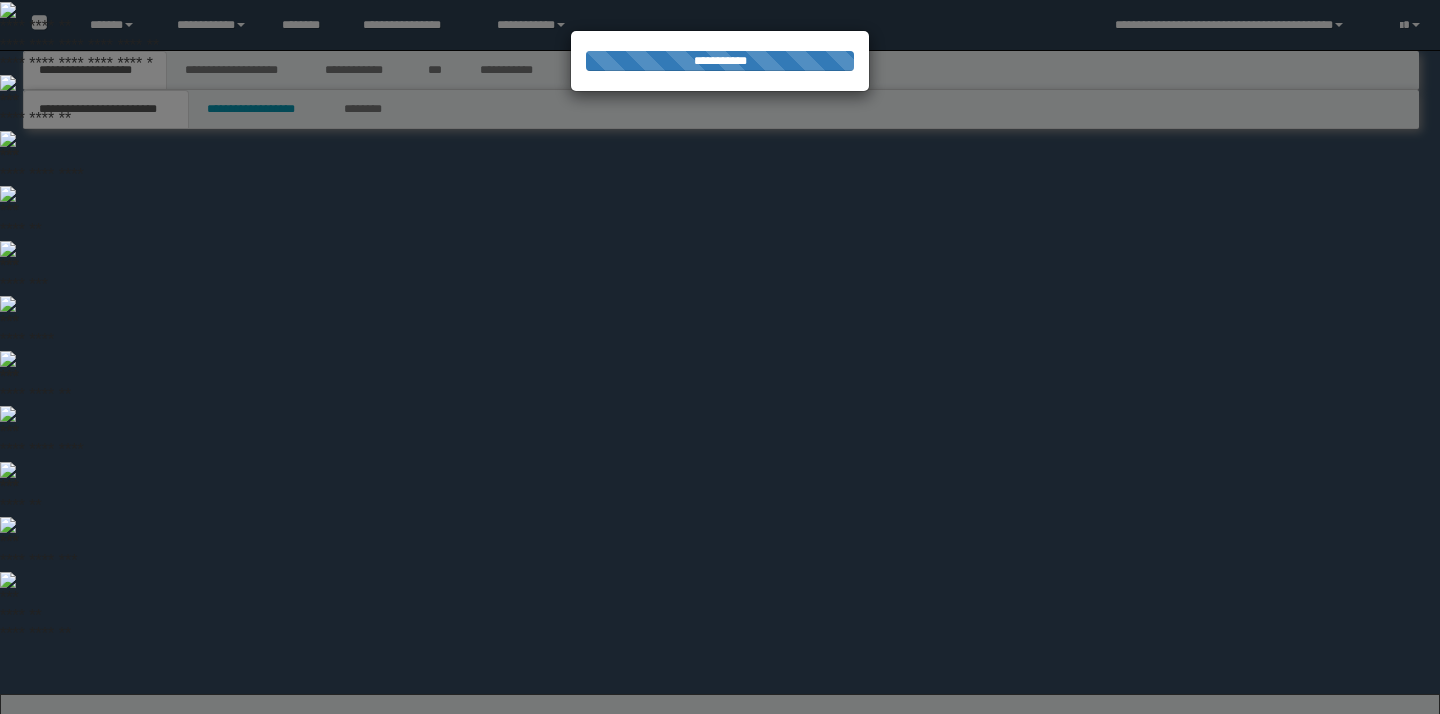 scroll, scrollTop: 0, scrollLeft: 0, axis: both 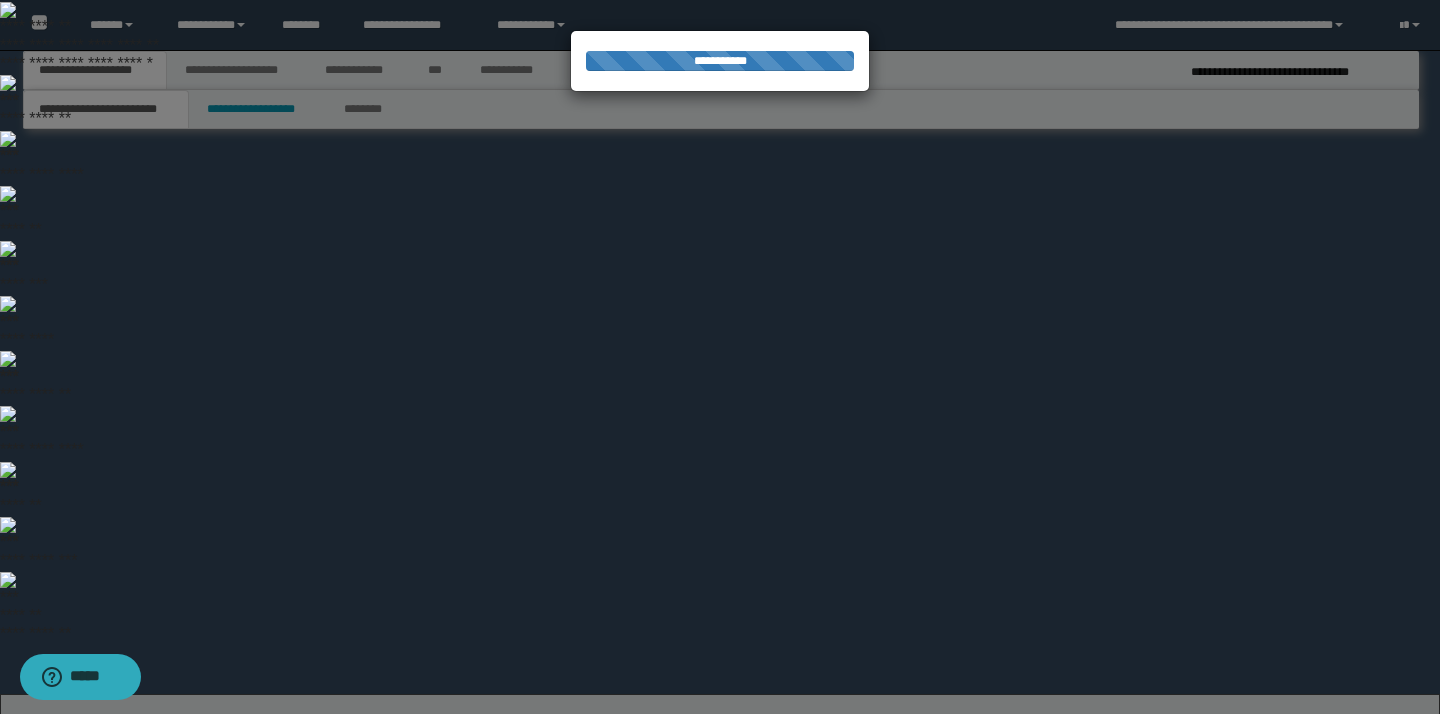 select on "*" 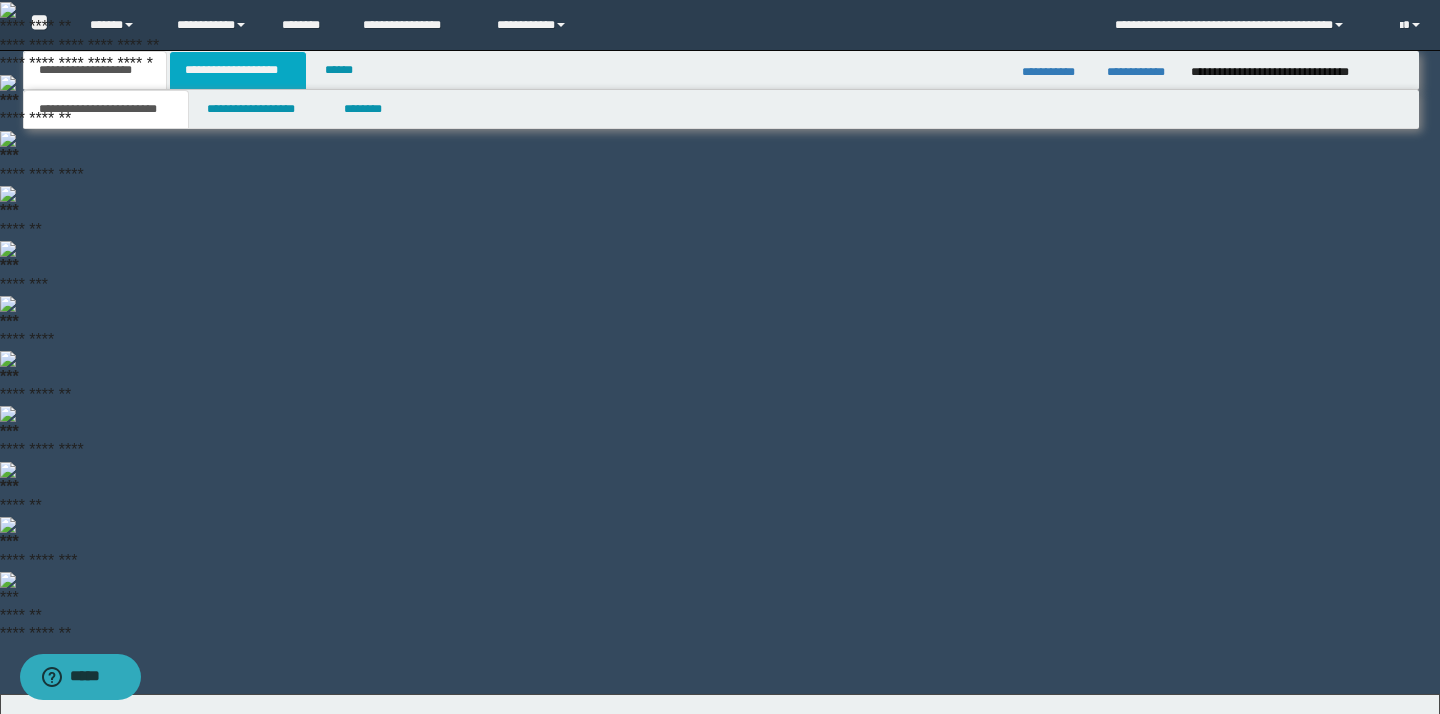 click on "**********" at bounding box center (238, 70) 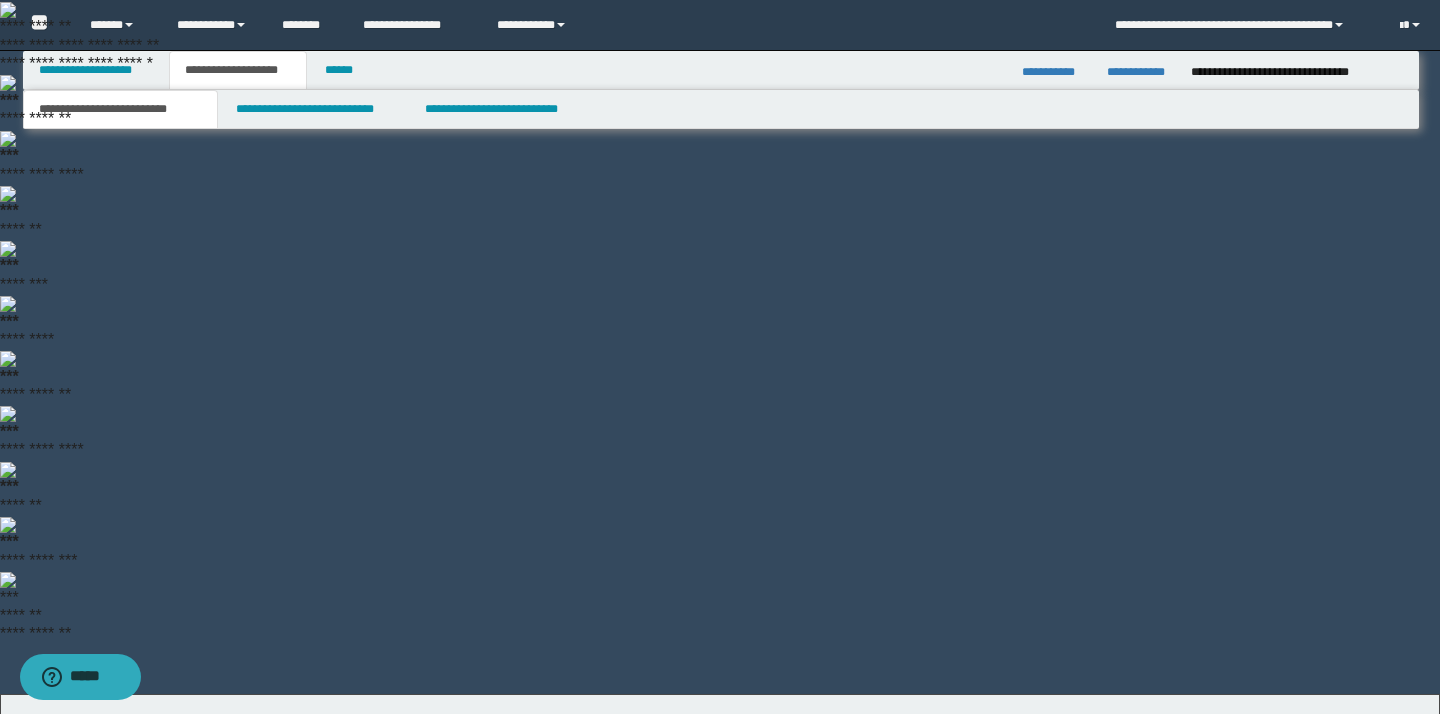 type 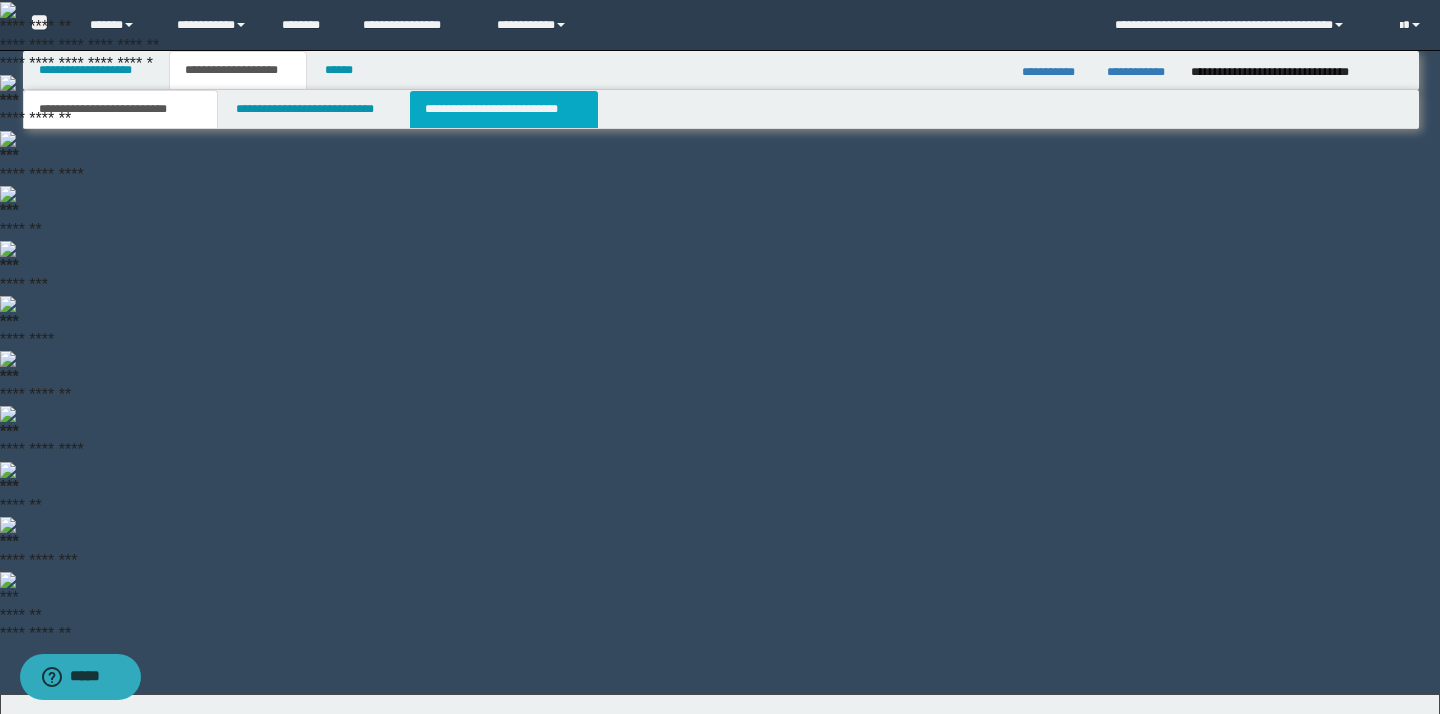 scroll, scrollTop: 0, scrollLeft: 0, axis: both 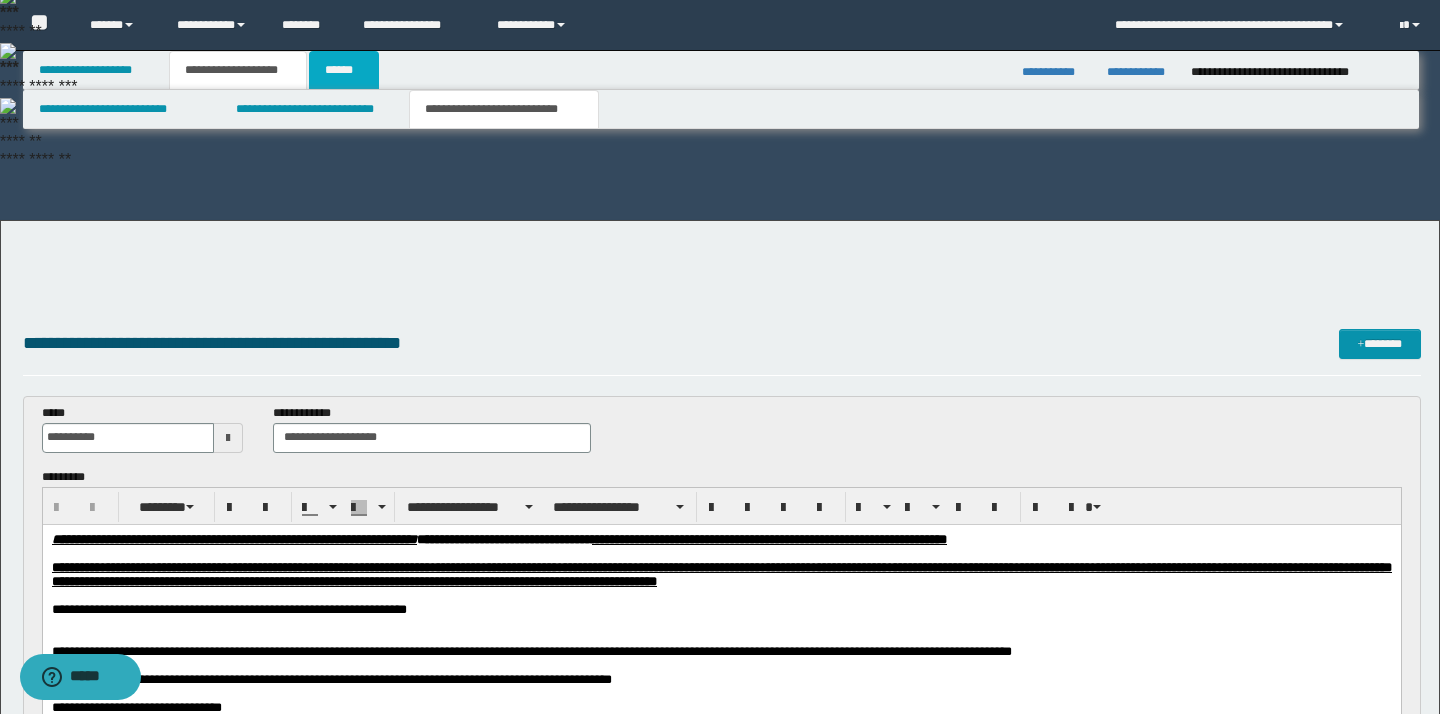 drag, startPoint x: 335, startPoint y: 74, endPoint x: 342, endPoint y: 101, distance: 27.89265 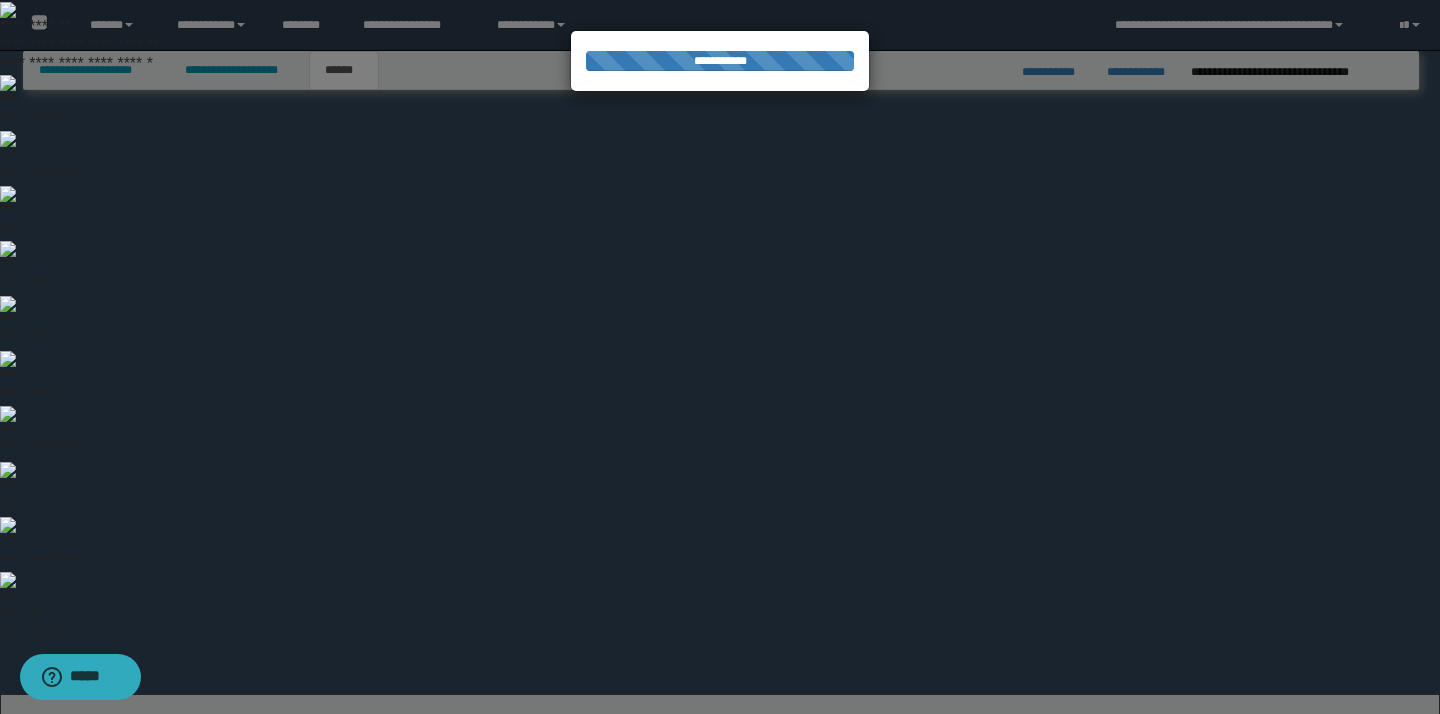 select on "*" 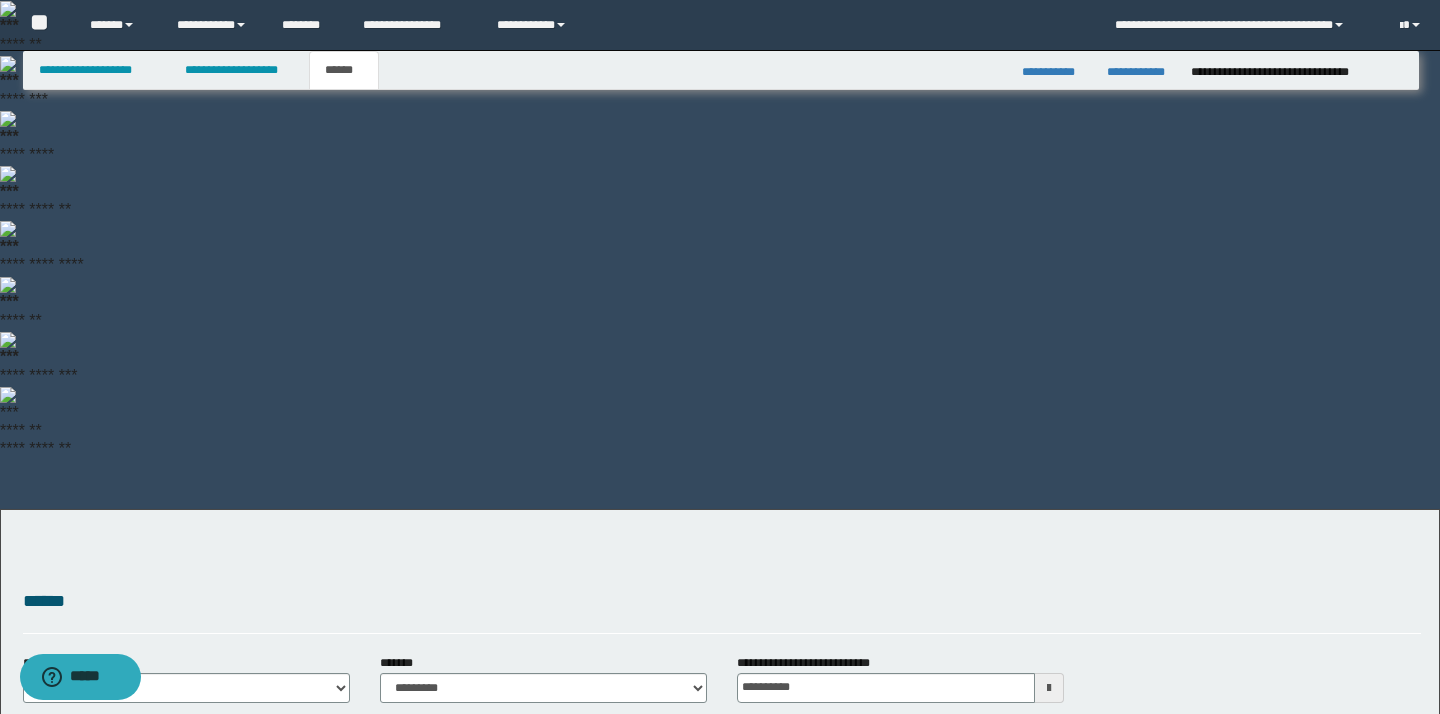 scroll, scrollTop: 246, scrollLeft: 0, axis: vertical 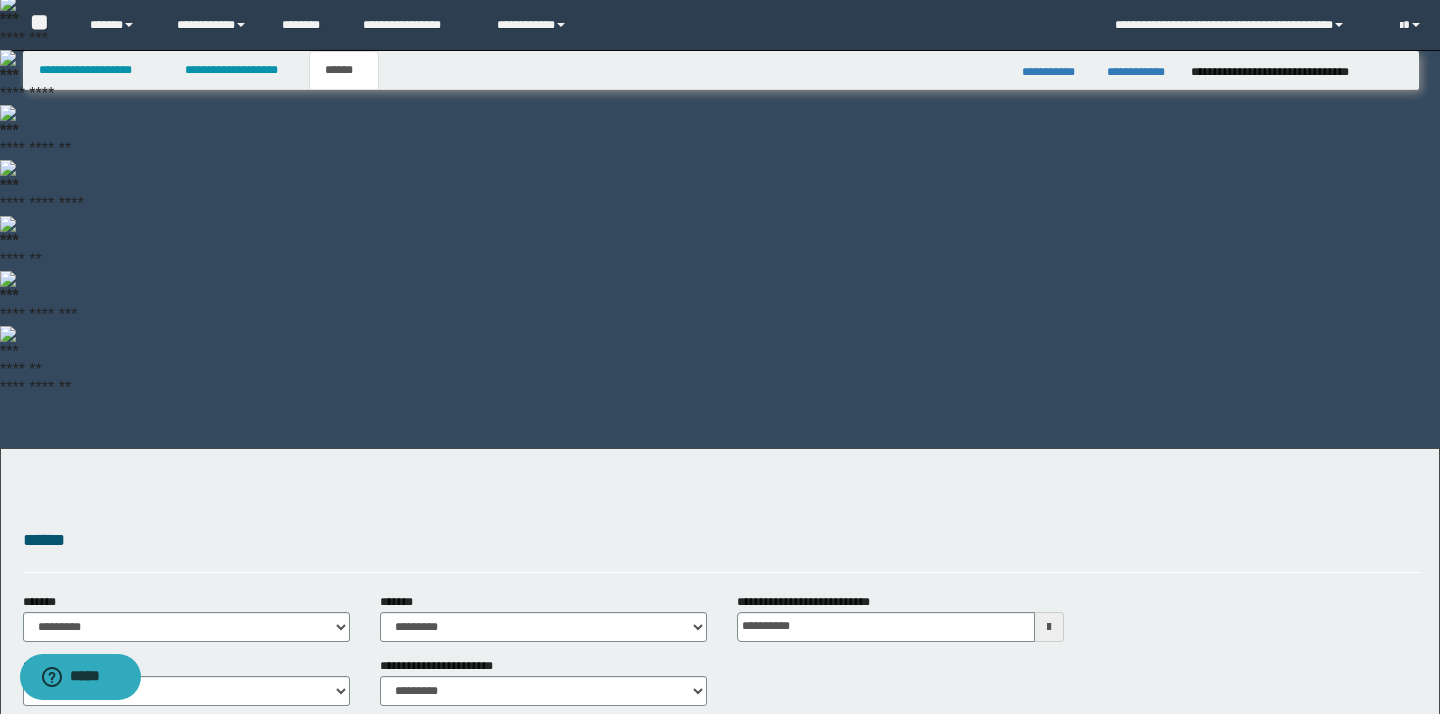 drag, startPoint x: 1091, startPoint y: 600, endPoint x: 1065, endPoint y: 572, distance: 38.209946 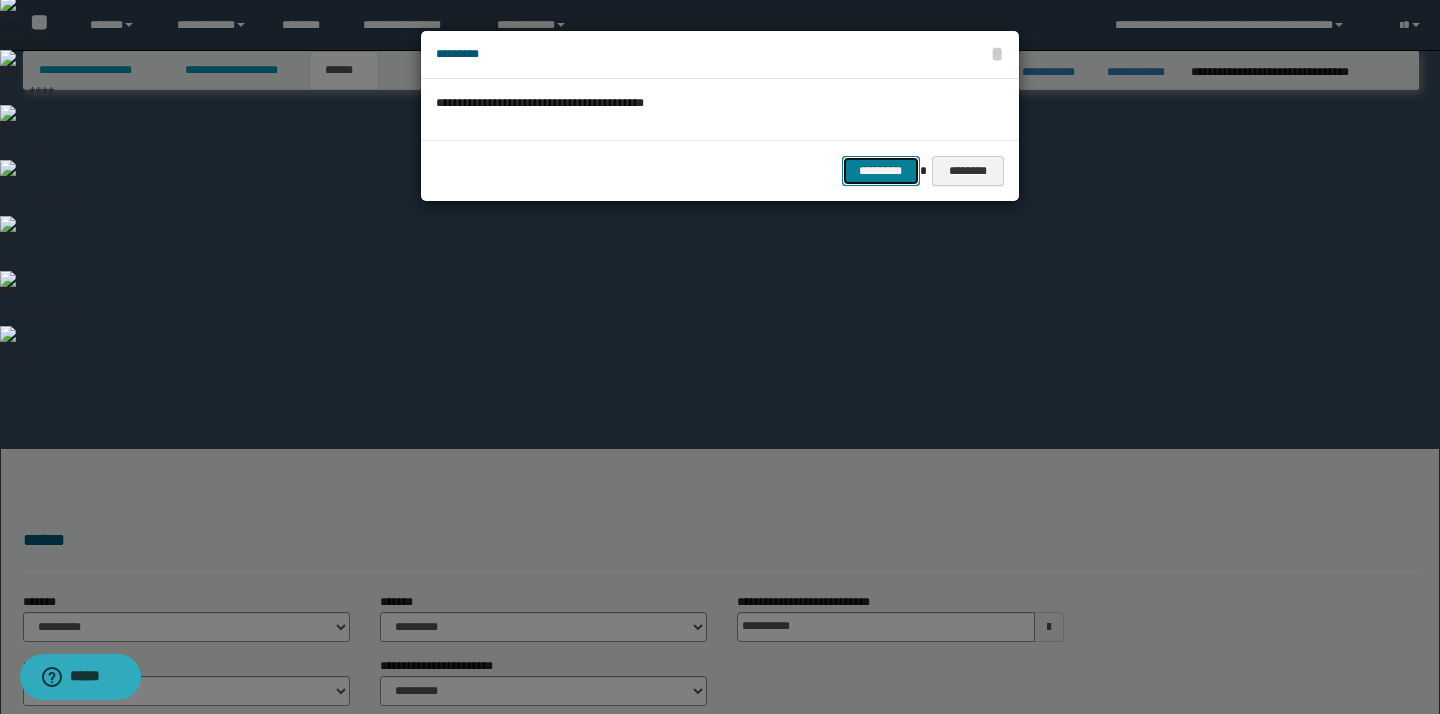 click on "*********" at bounding box center [881, 171] 